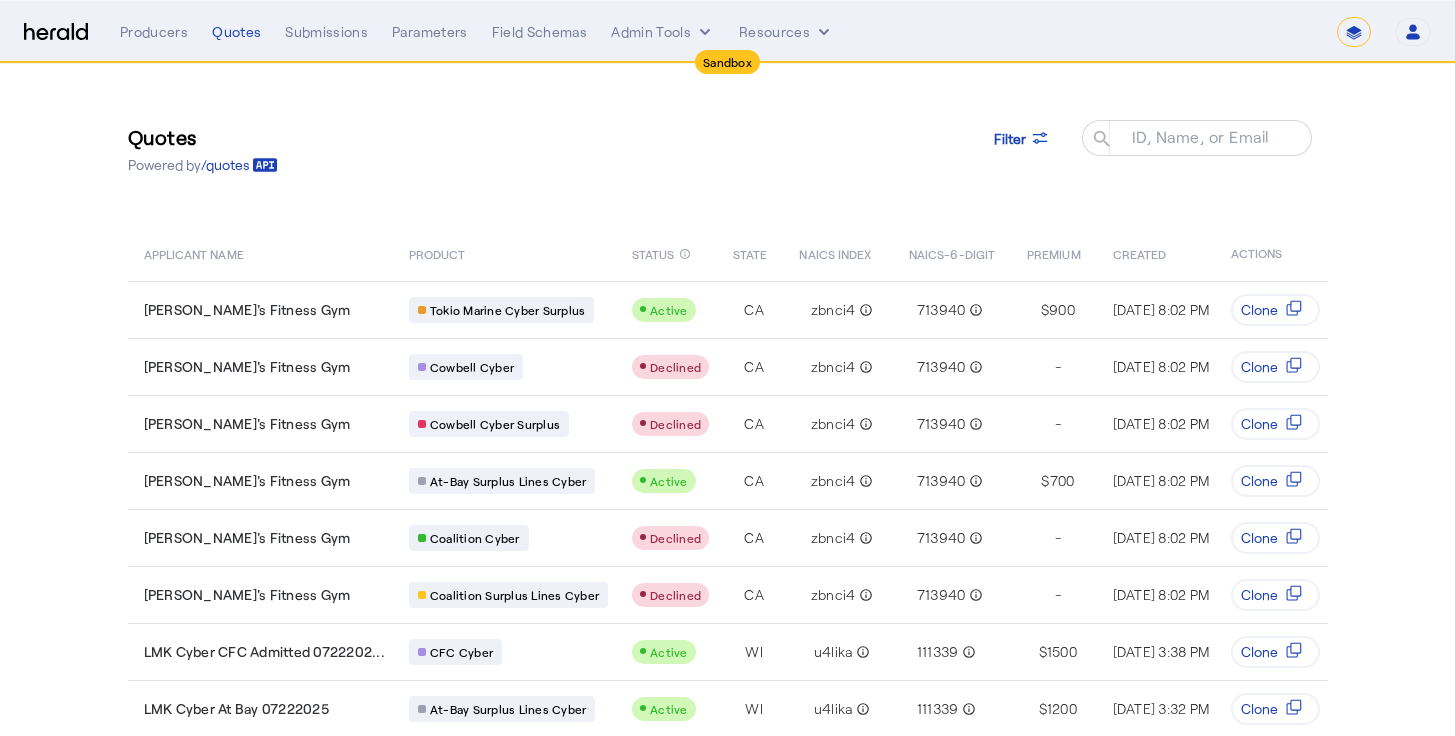 select on "*******" 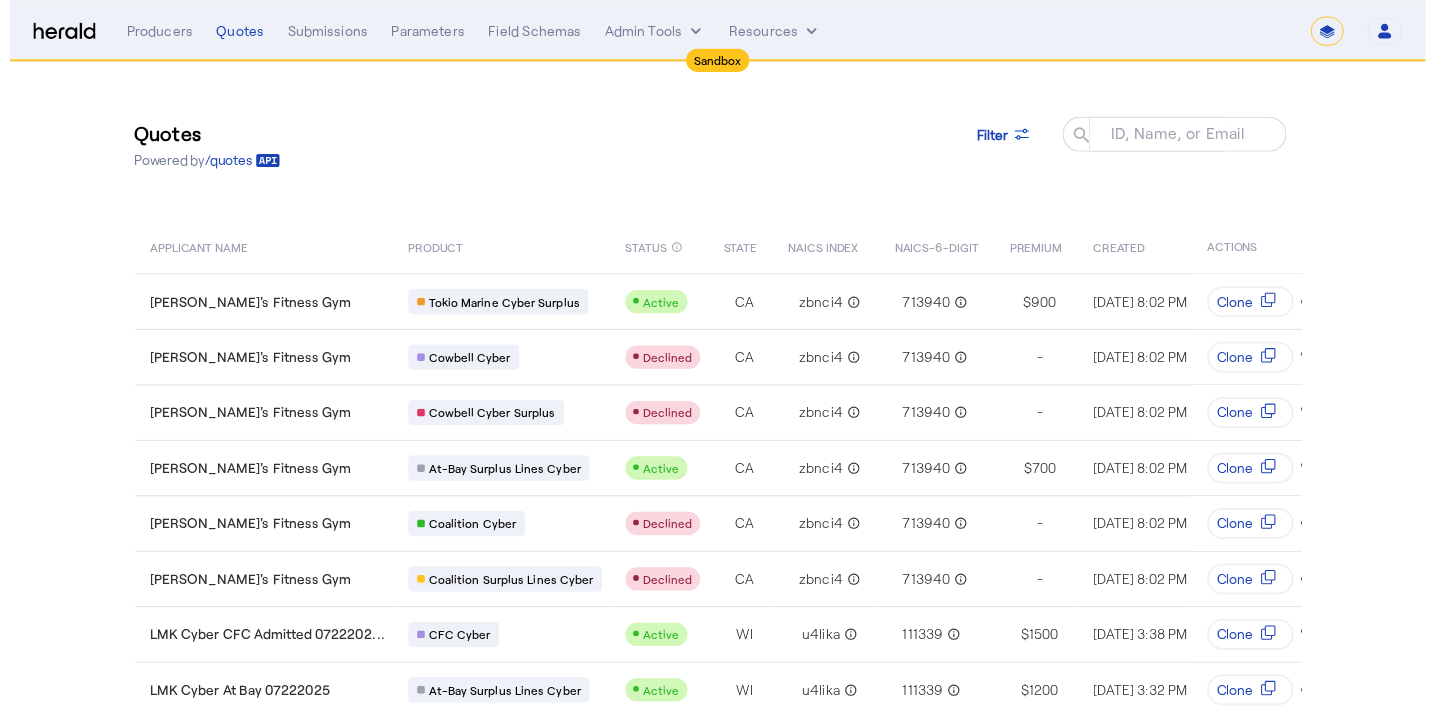 scroll, scrollTop: 0, scrollLeft: 0, axis: both 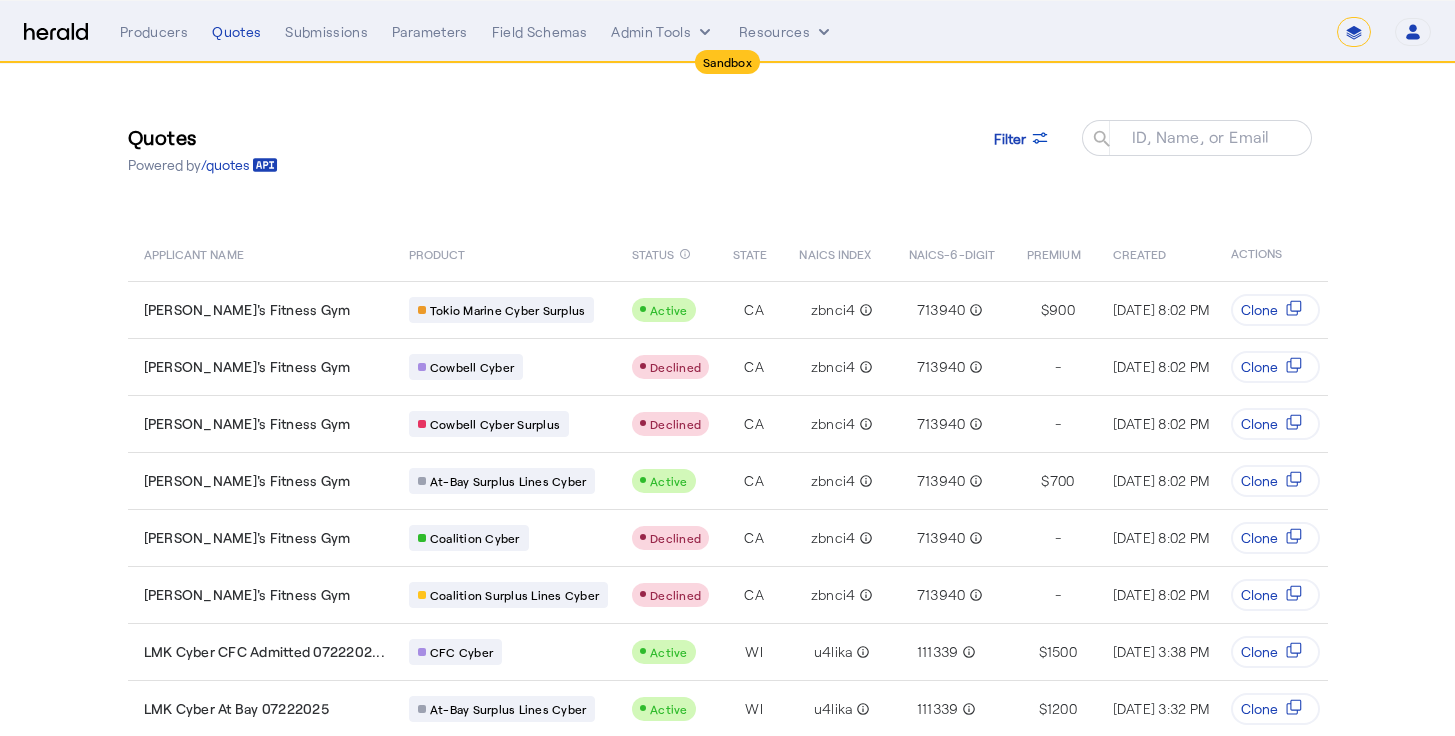 click at bounding box center [56, 32] 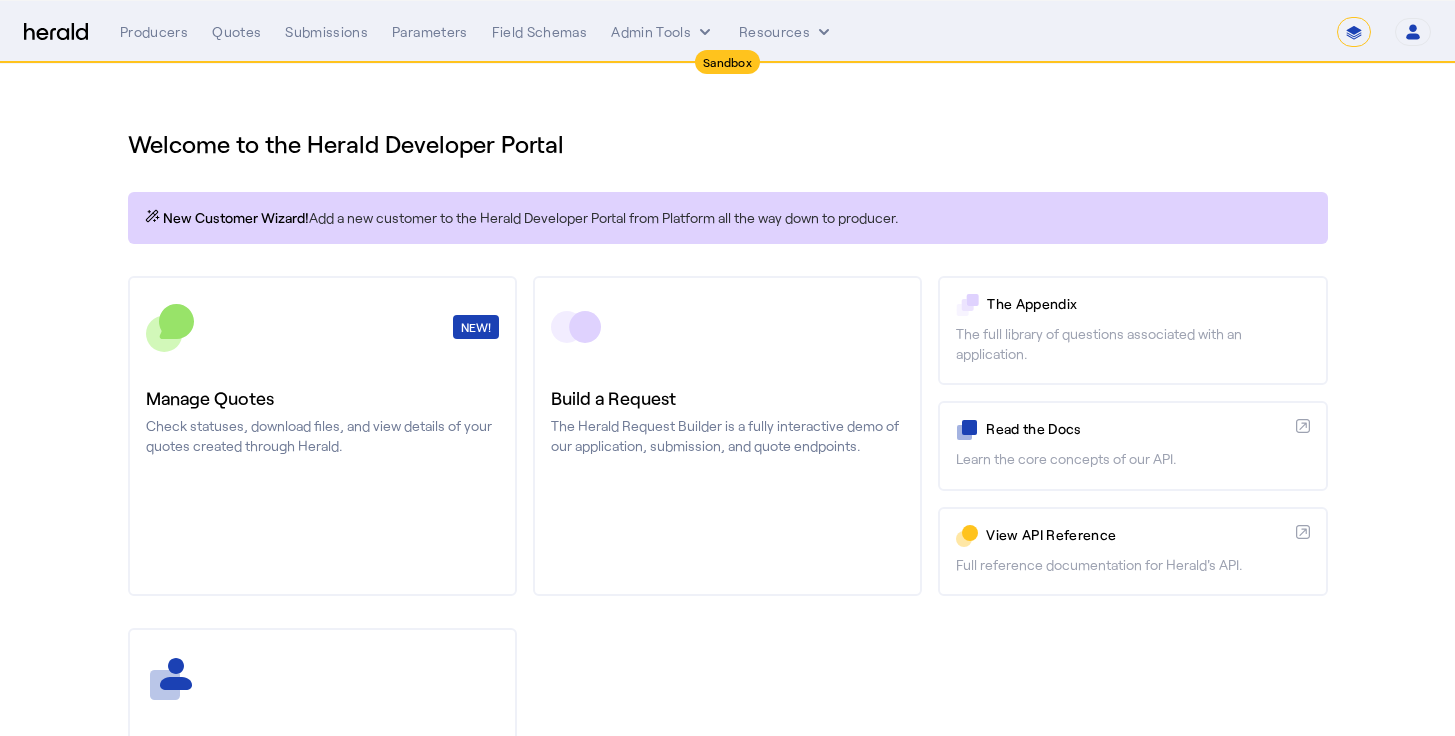 drag, startPoint x: 641, startPoint y: 107, endPoint x: 569, endPoint y: 118, distance: 72.835434 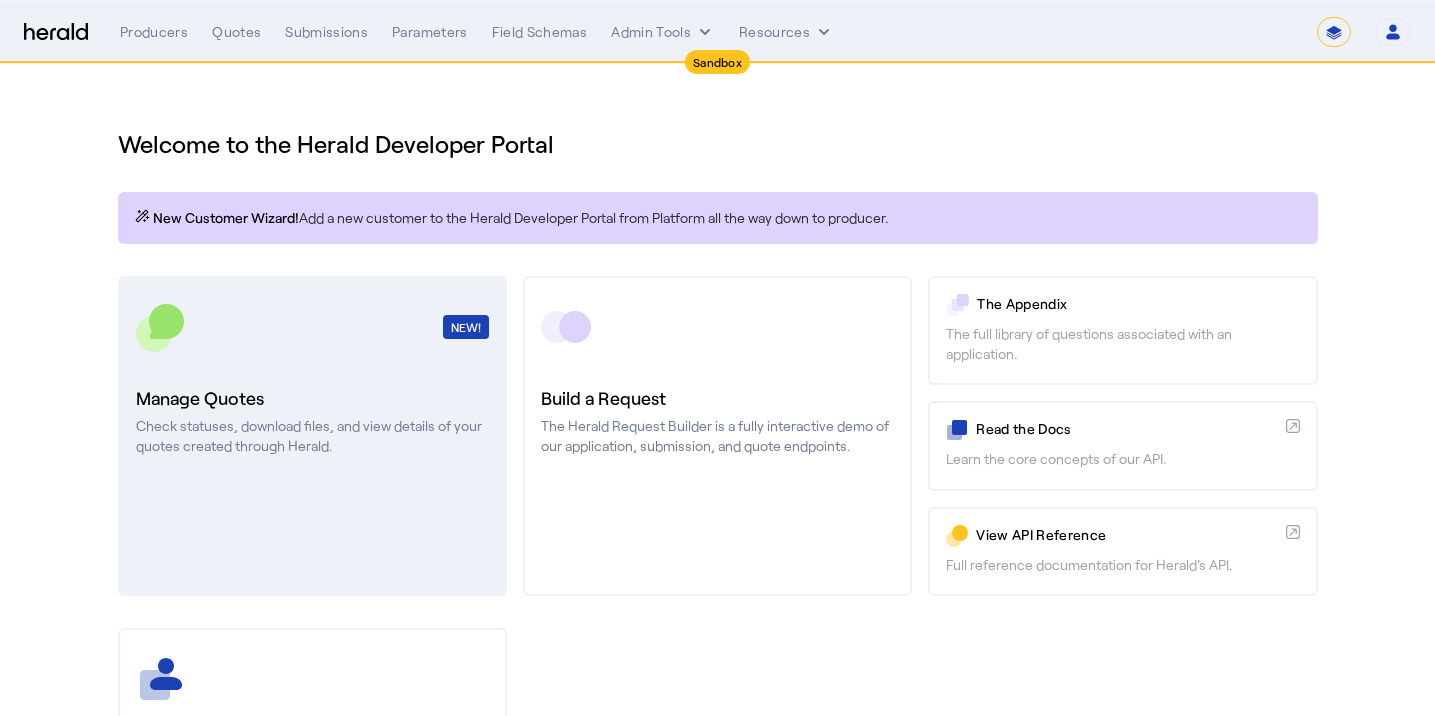 click on "NEW!  Manage Quotes  Check statuses, download files, and view details of your quotes created through Herald." 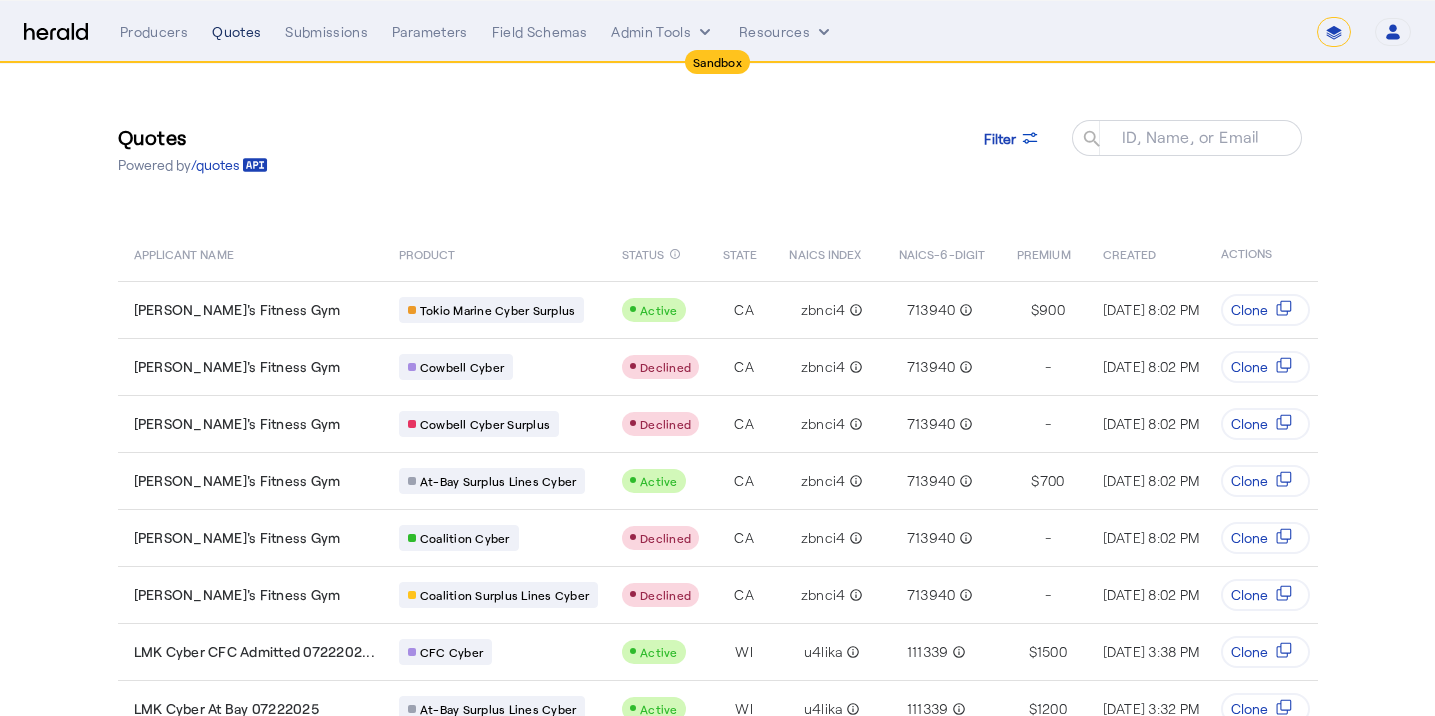 click on "Quotes" at bounding box center [236, 32] 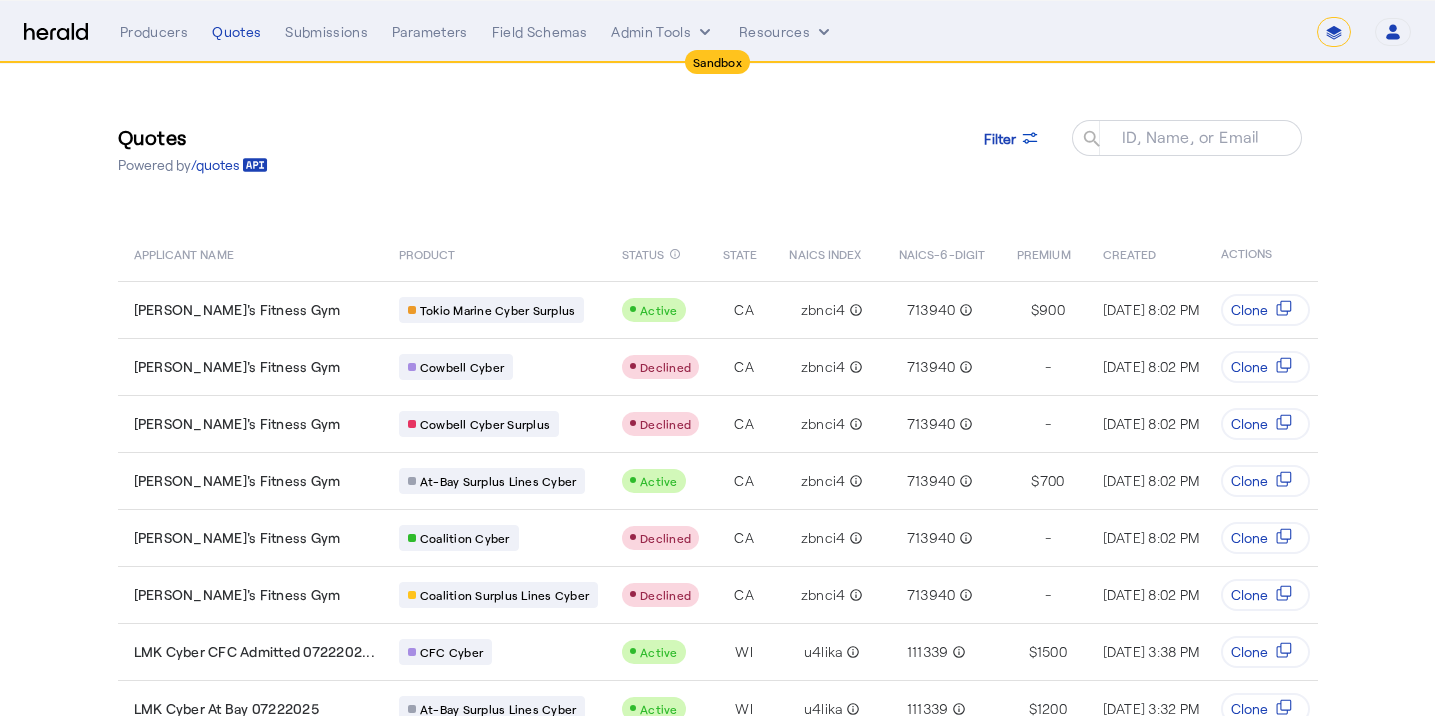 click at bounding box center [56, 32] 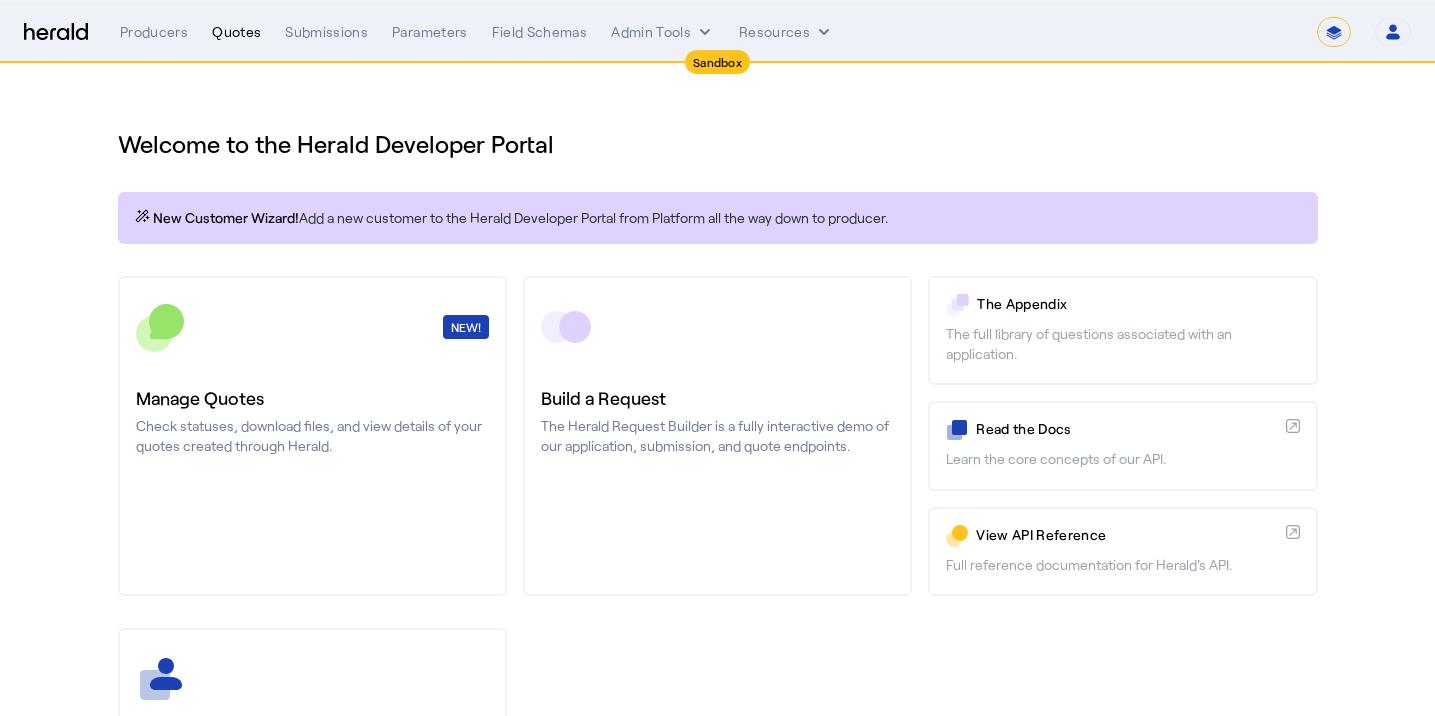 click on "Quotes" at bounding box center [236, 32] 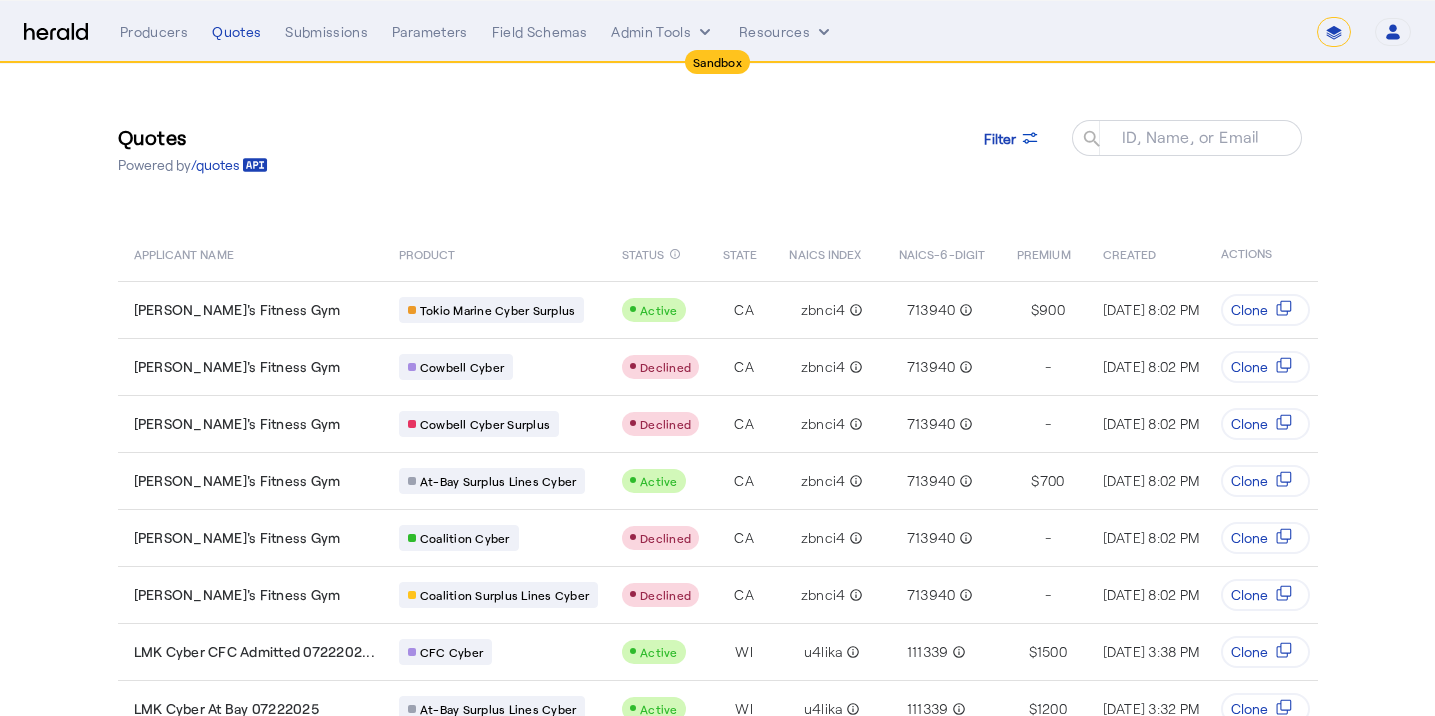 click on "Quotes  Powered by  /quotes
Filter
ID, Name, or Email search" 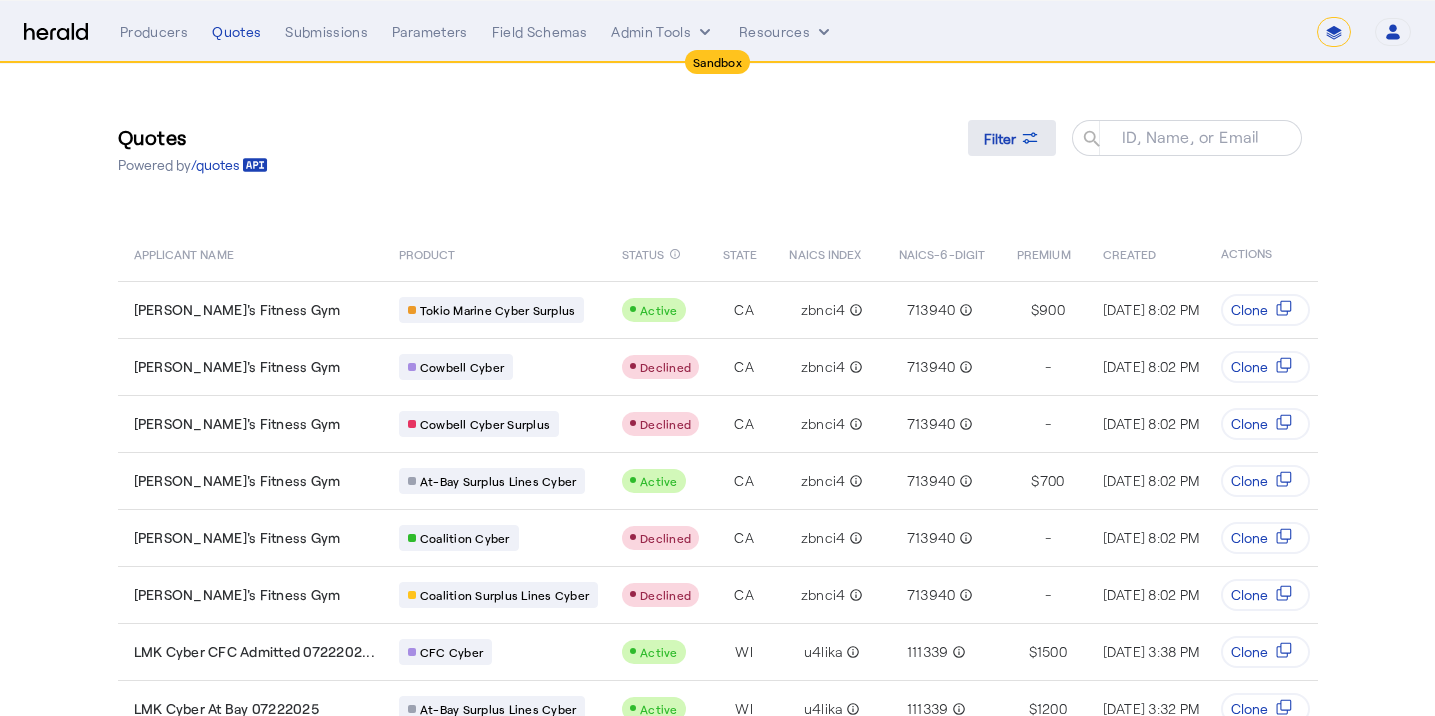 click on "Filter" at bounding box center (1000, 138) 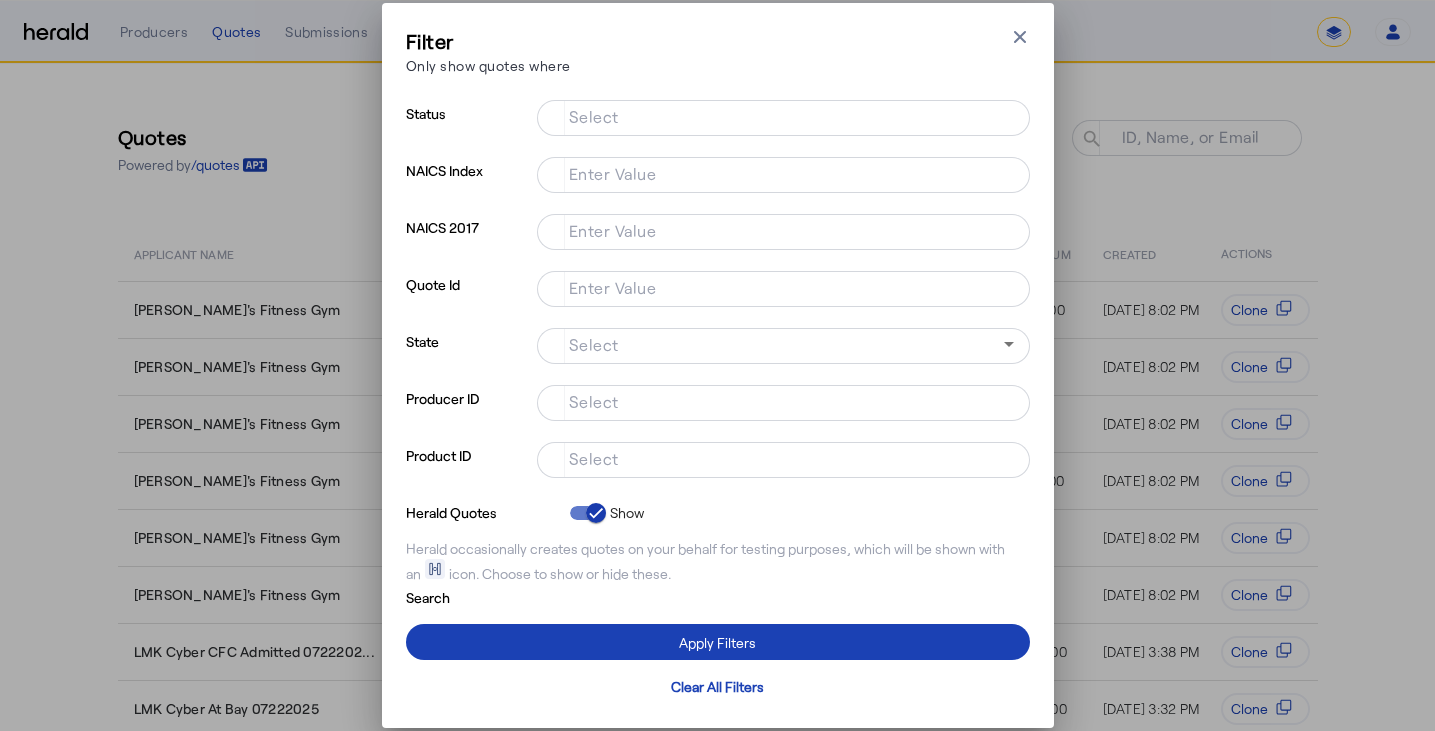 click on "Select" at bounding box center (594, 458) 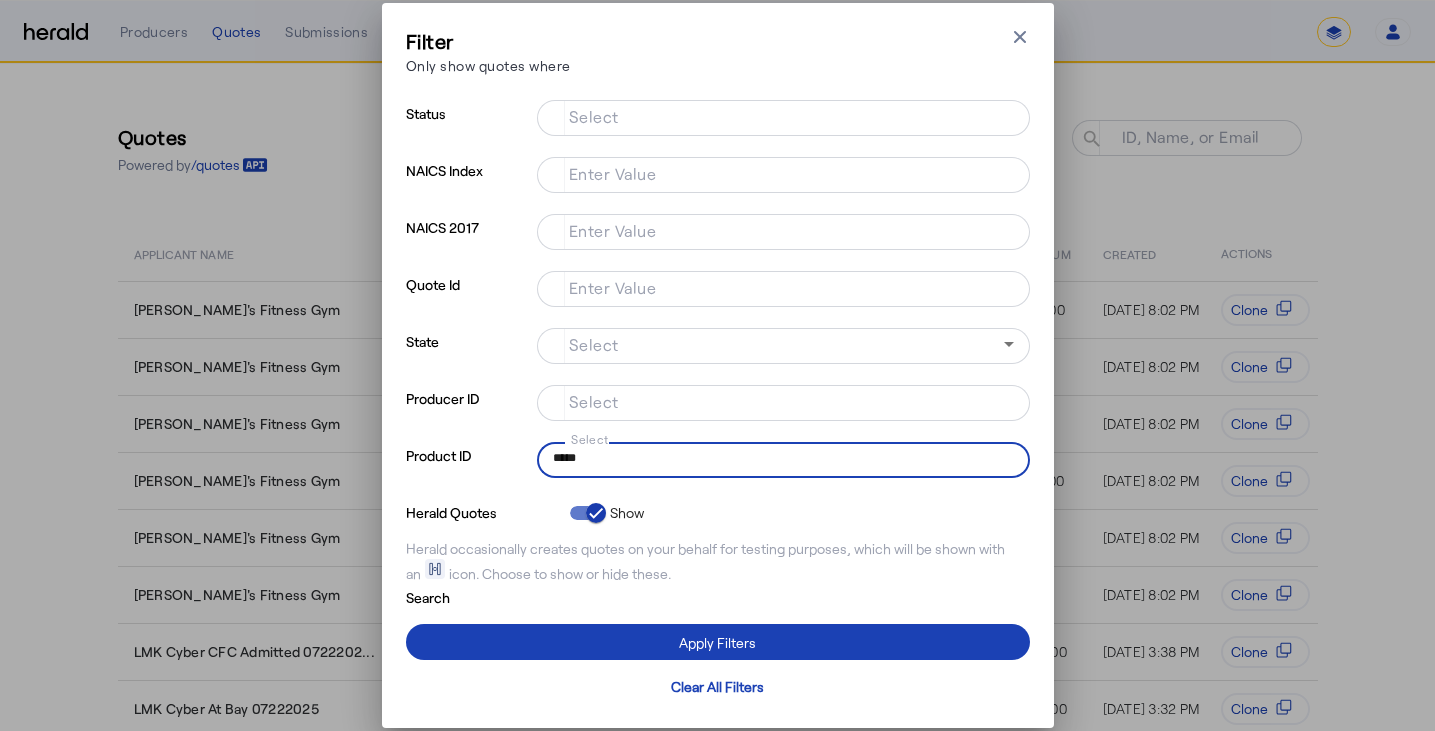 type on "*****" 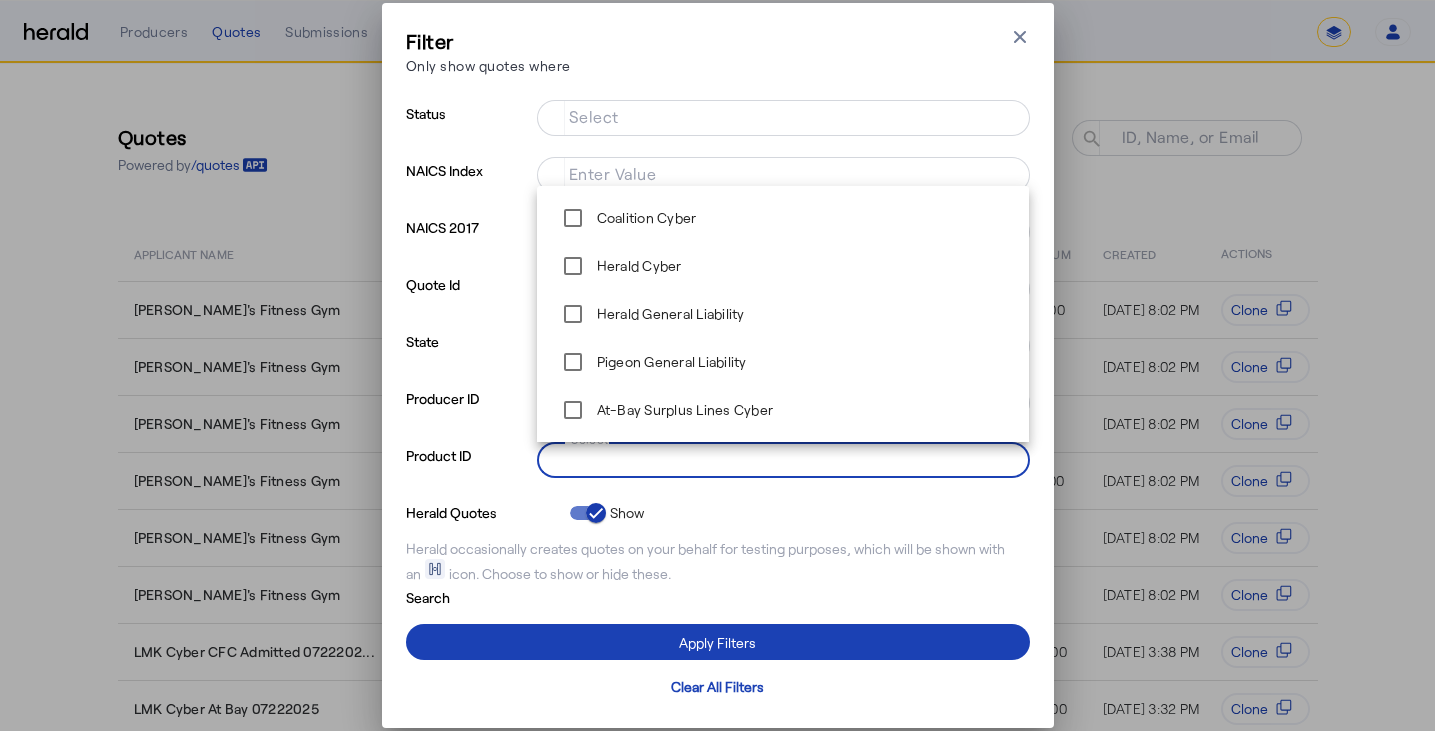 type 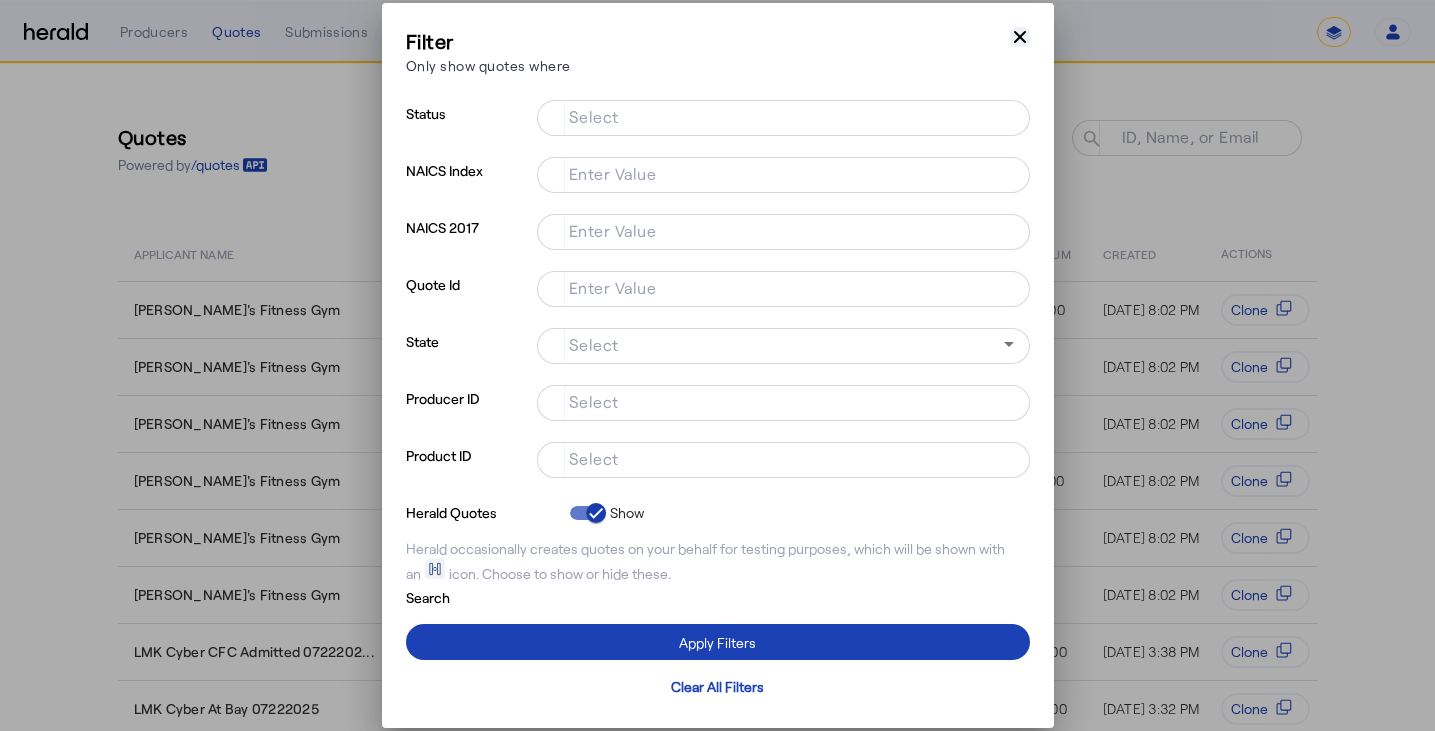 click 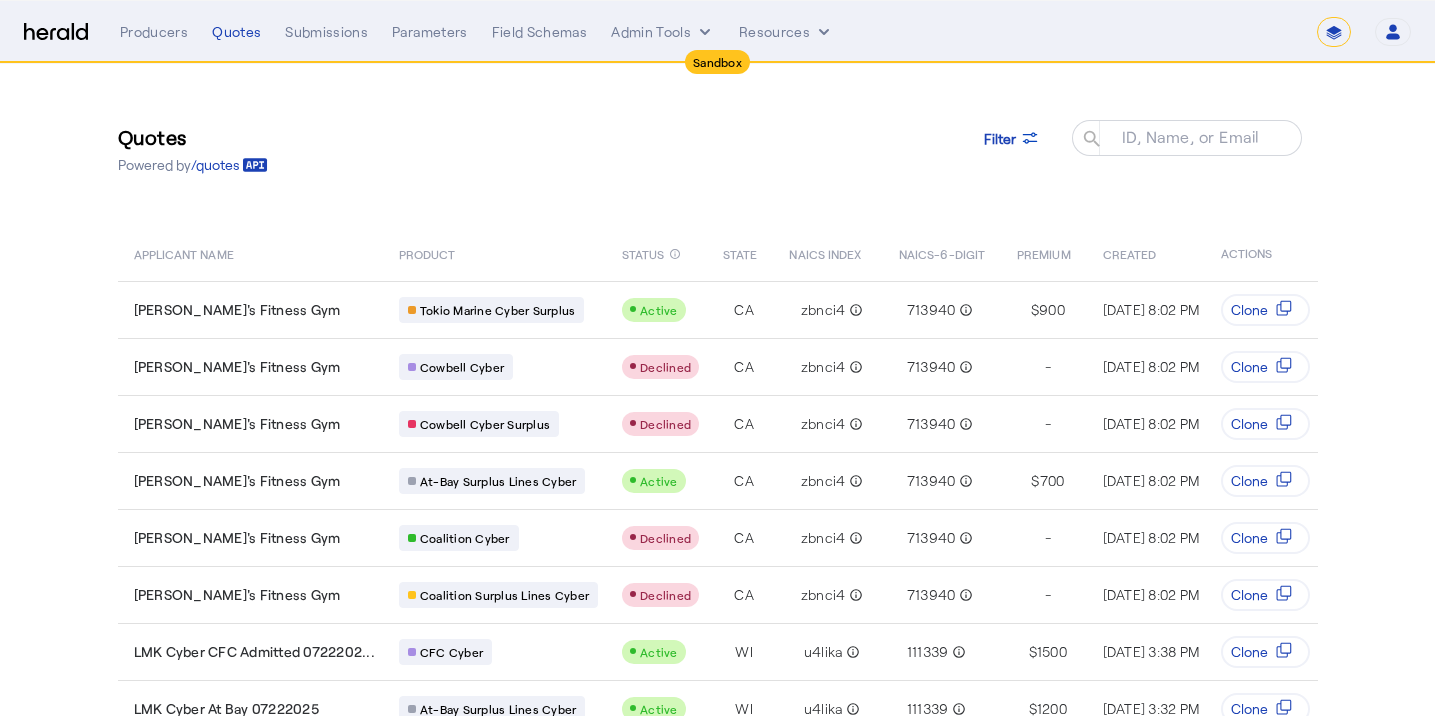drag, startPoint x: 763, startPoint y: 155, endPoint x: 715, endPoint y: 141, distance: 50 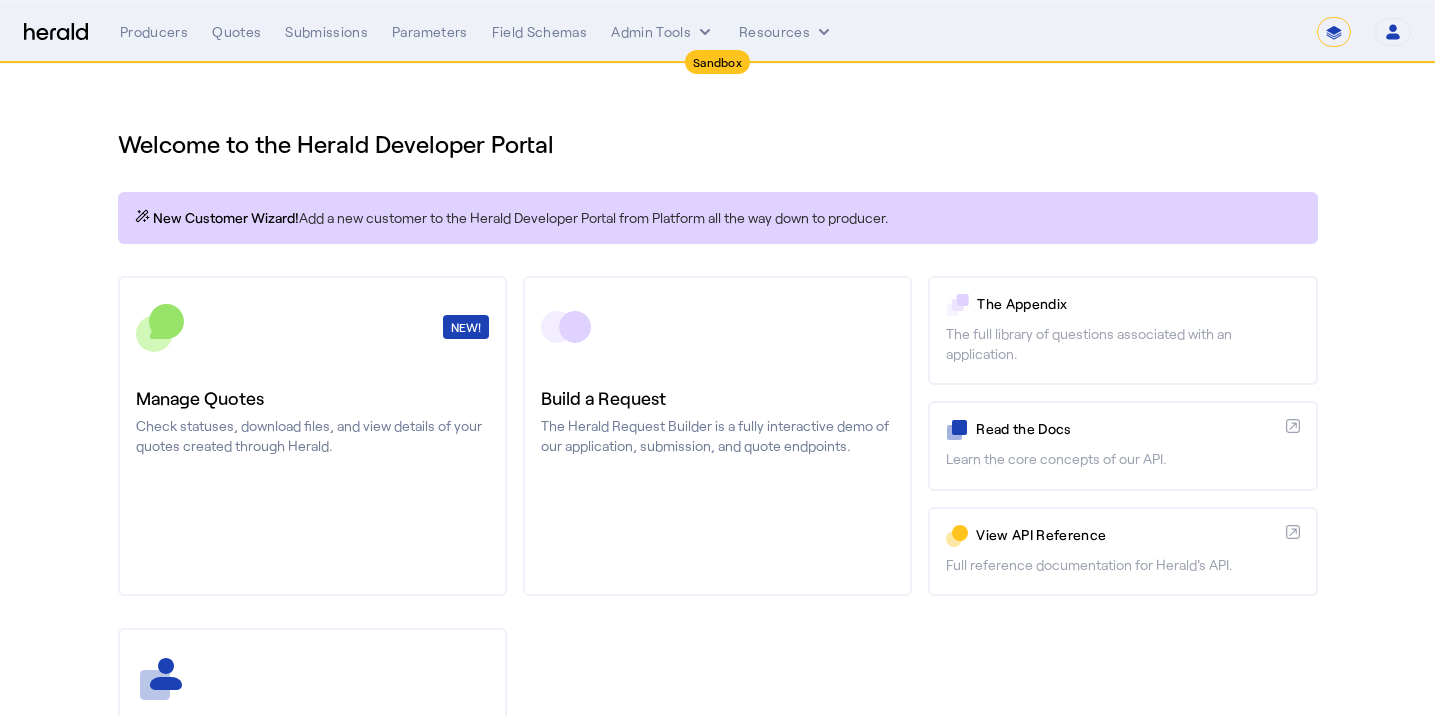 click at bounding box center [56, 32] 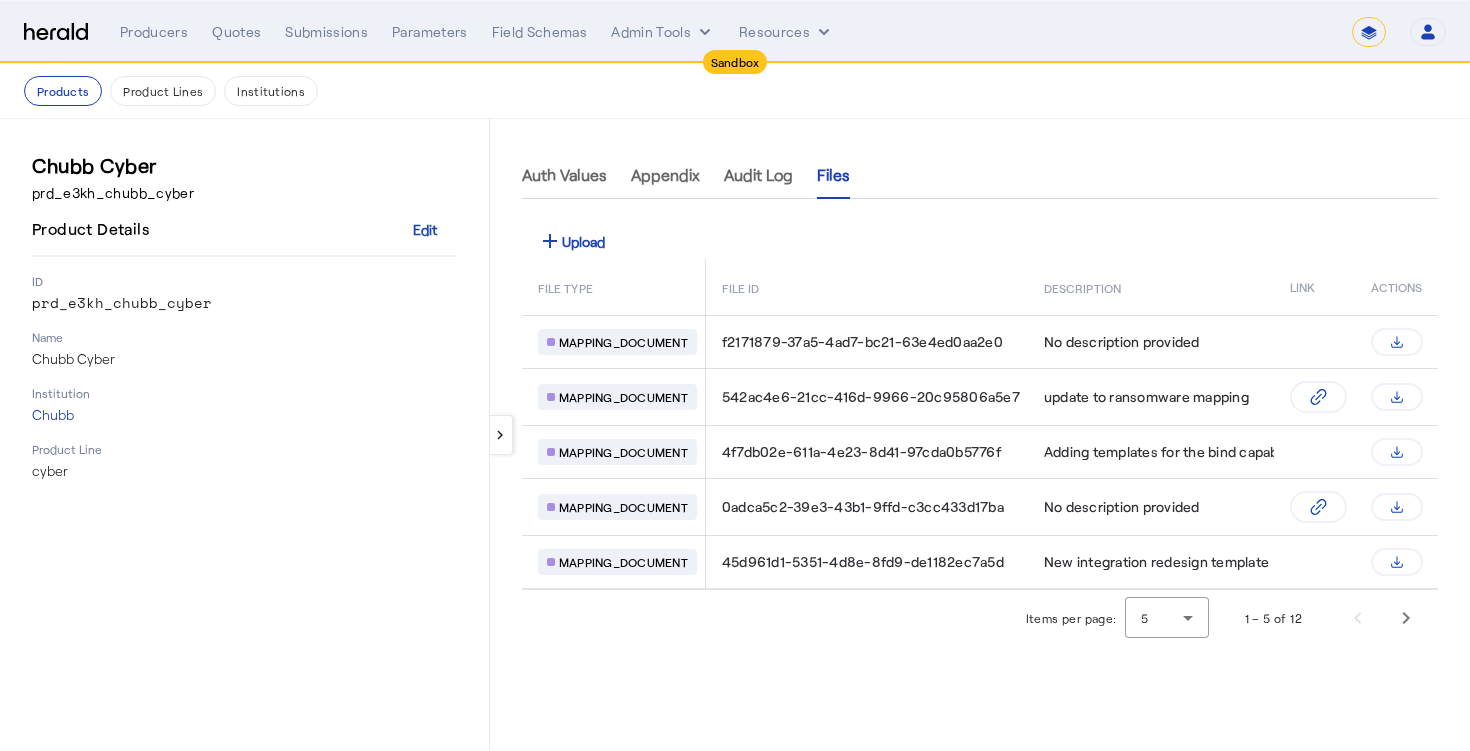 select on "*******" 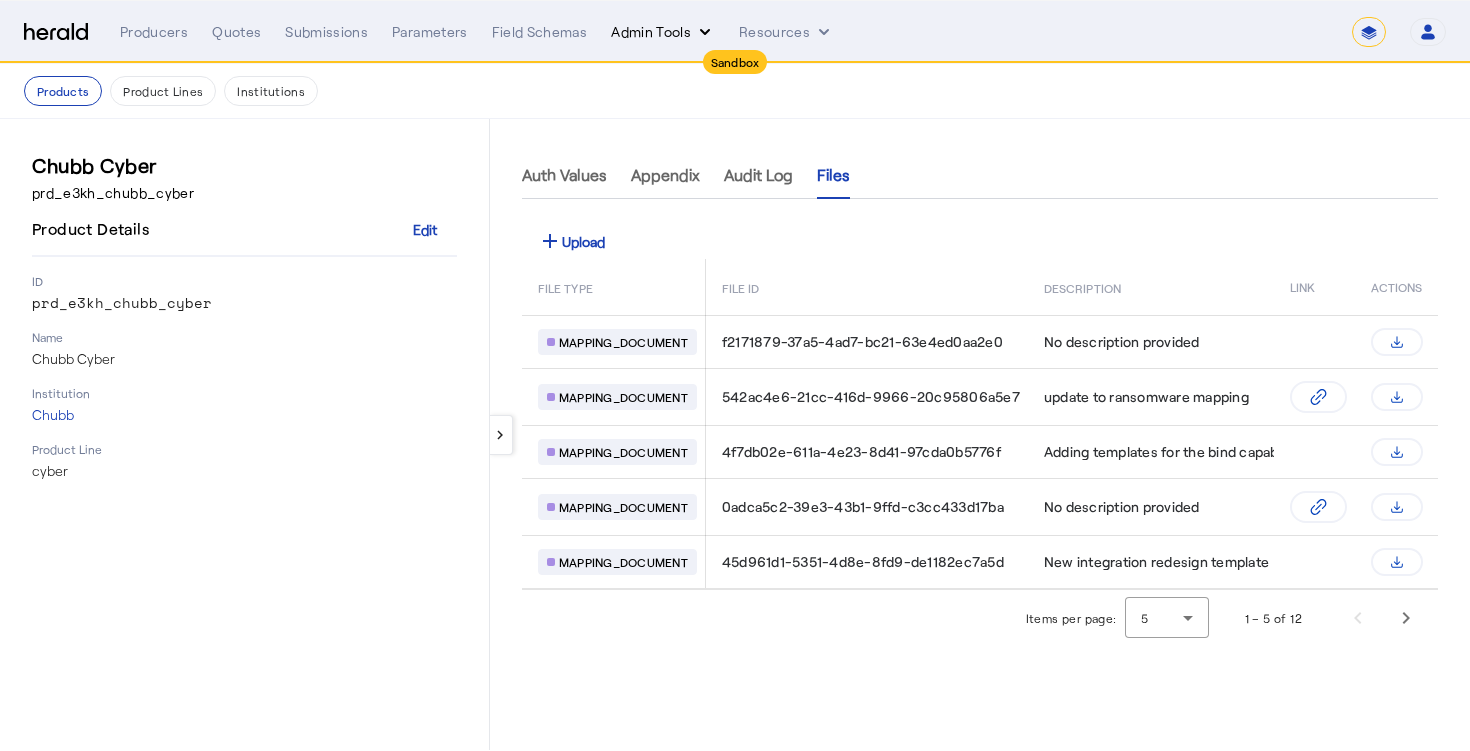 click on "Admin Tools" at bounding box center (663, 32) 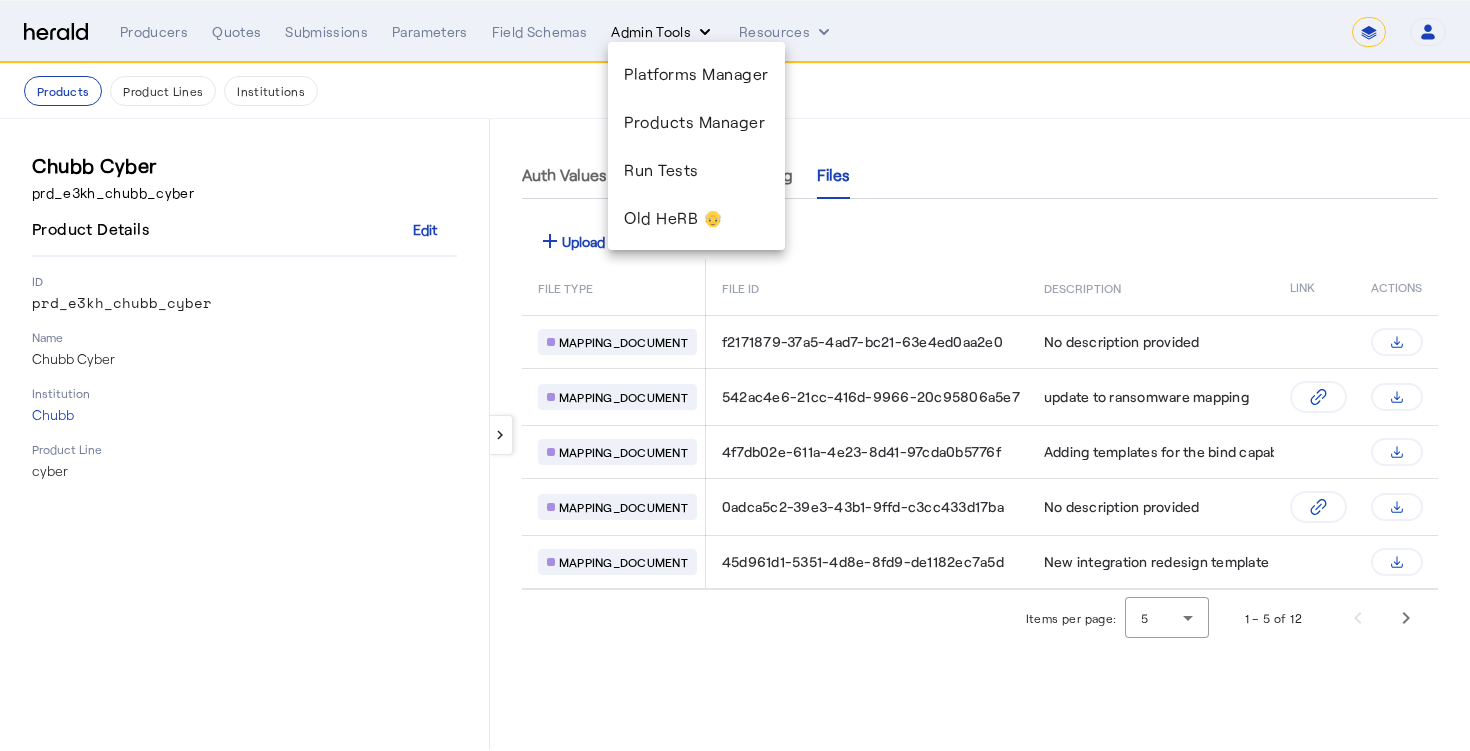 click at bounding box center (735, 375) 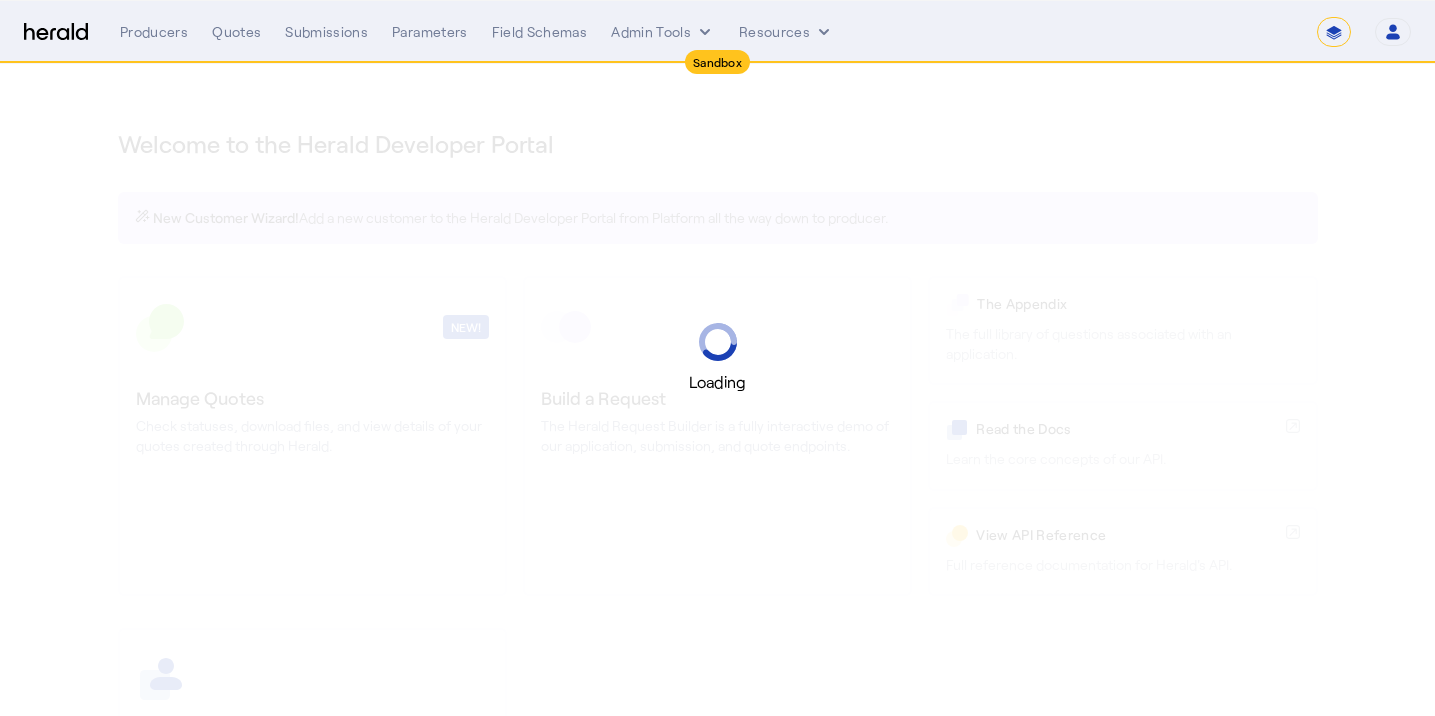select on "*******" 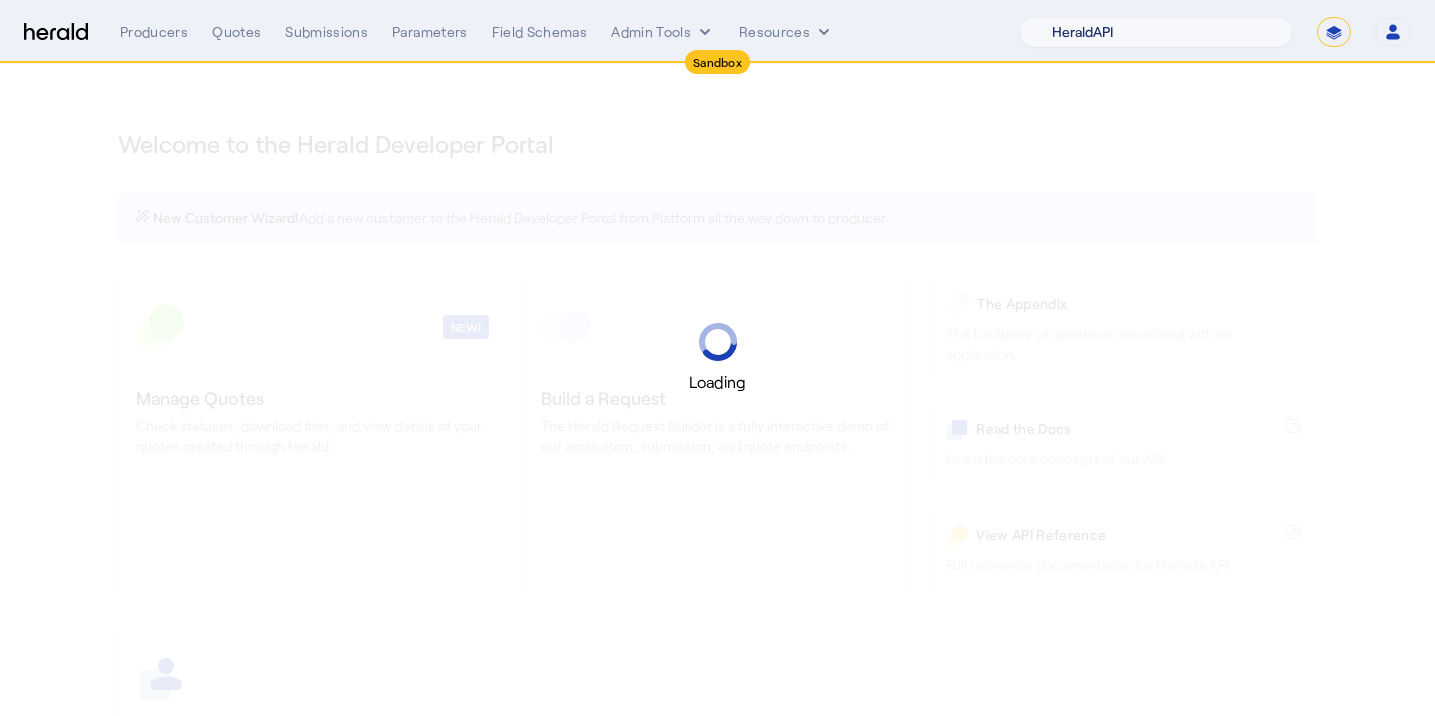 click on "1Fort   Acrisure   Acturis   Affinity Advisors   Affinity Risk   Agentero   AmWins   Anzen   Aon   Appulate   Arch   Assurely   BTIS   Babbix   Berxi   Billy   BindHQ   Bold Penguin    Bolt   Bond   Boxx   Brightway   Brit Demo Sandbox   Broker Buddha   Buddy   Bunker   Burns Wilcox   CNA Test   CRC   CS onboarding test account   Chubb Test   Citadel   Coalition   Coast   Coterie Test   Counterpart    CoverForce   CoverWallet   Coverdash   Coverhound   Cowbell   Cyber Example Platform   CyberPassport   Defy Insurance   Draftrs   ESpecialty   Embroker   Equal Parts   Exavalu   Ezyagent   Federacy Platform   FifthWall   Flow Speciality (Capitola)   Foundation   Founder Shield   Gaya   Gerent   GloveBox   Glow   Growthmill   HW Kaufman   Hartford Steam Boiler   Hawksoft   Heffernan Insurance Brokers   Herald Envoy Testing   HeraldAPI   Hypergato   Inchanted   Indemn.ai   Infinity   Insured.io   Insuremo   Insuritas   Irys   Jencap   Kamillio   Kayna   LTI Mindtree   Layr   Limit   Markel Test   Marsh   Novidea" at bounding box center (1156, 32) 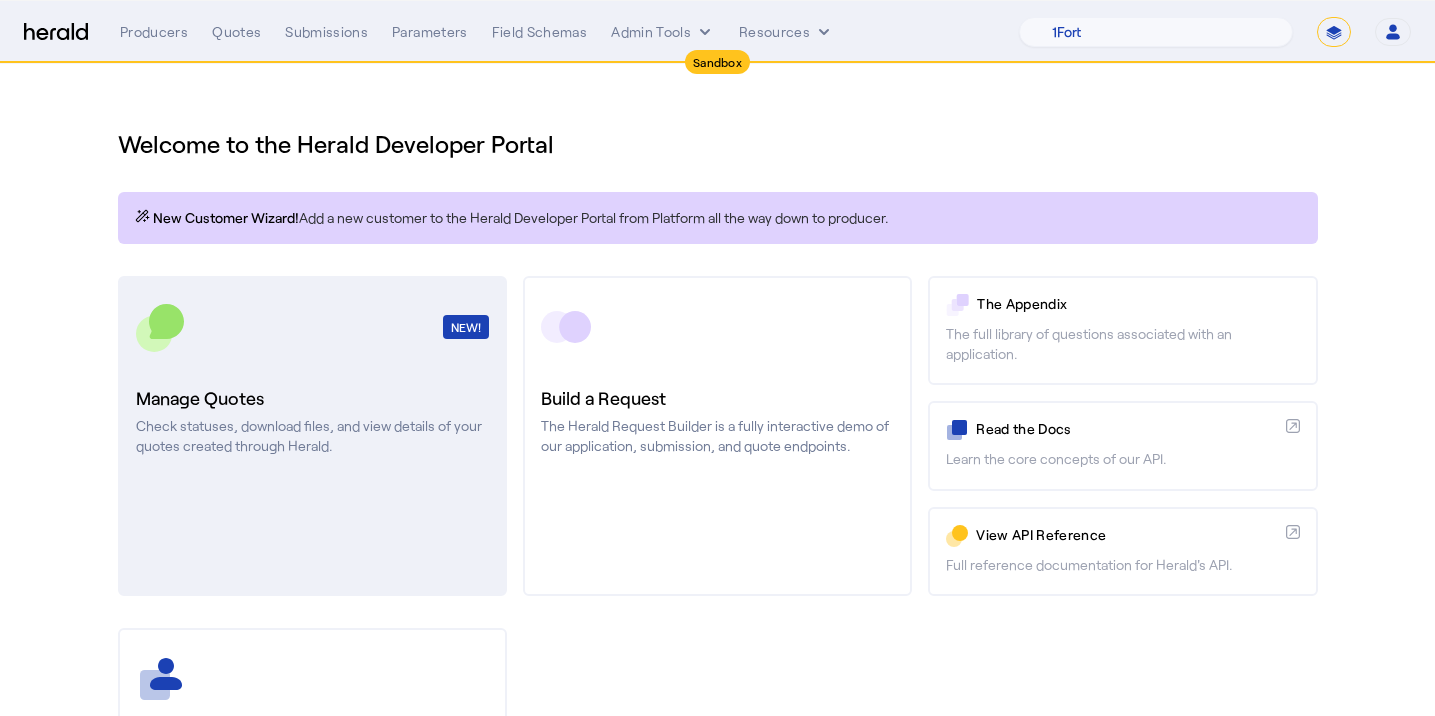 click on "NEW!  Manage Quotes  Check statuses, download files, and view details of your quotes created through Herald." 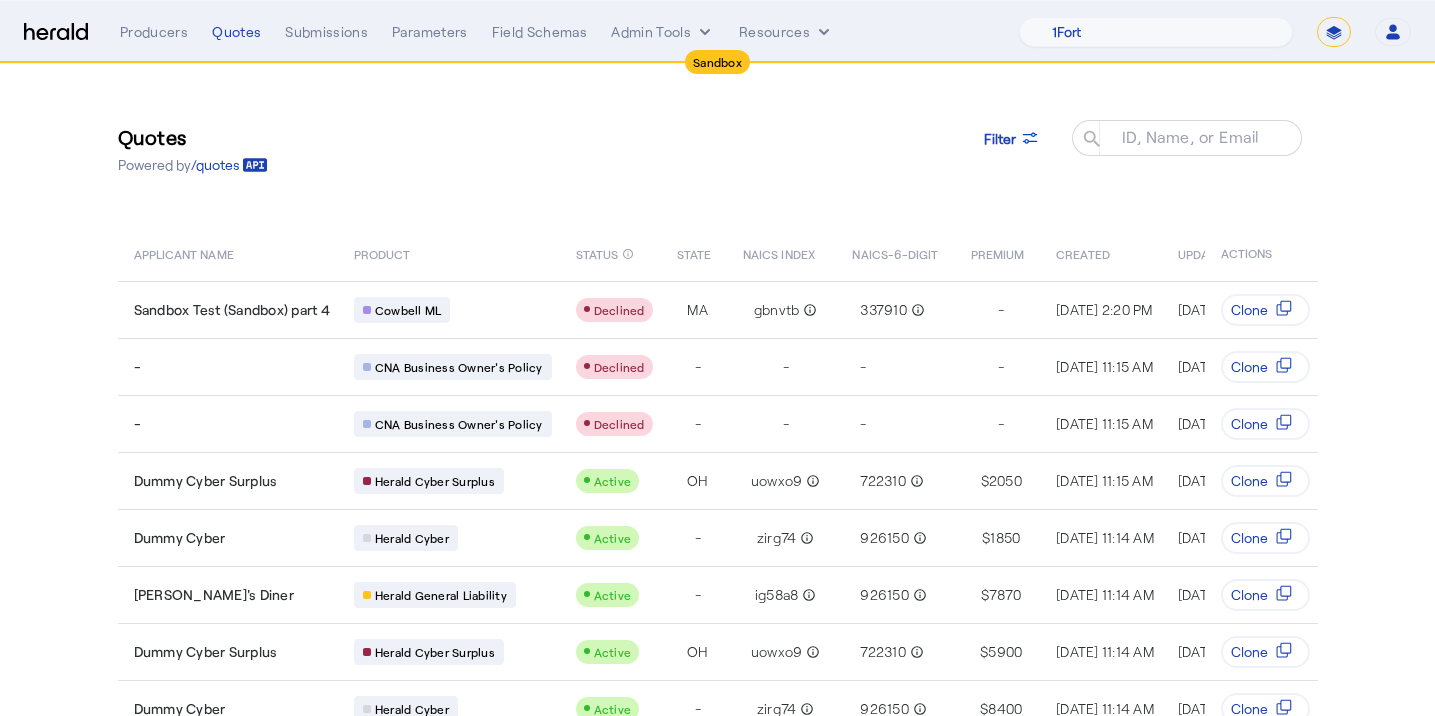 click on "Quotes  Powered by  /quotes
Filter
ID, Name, or Email search" 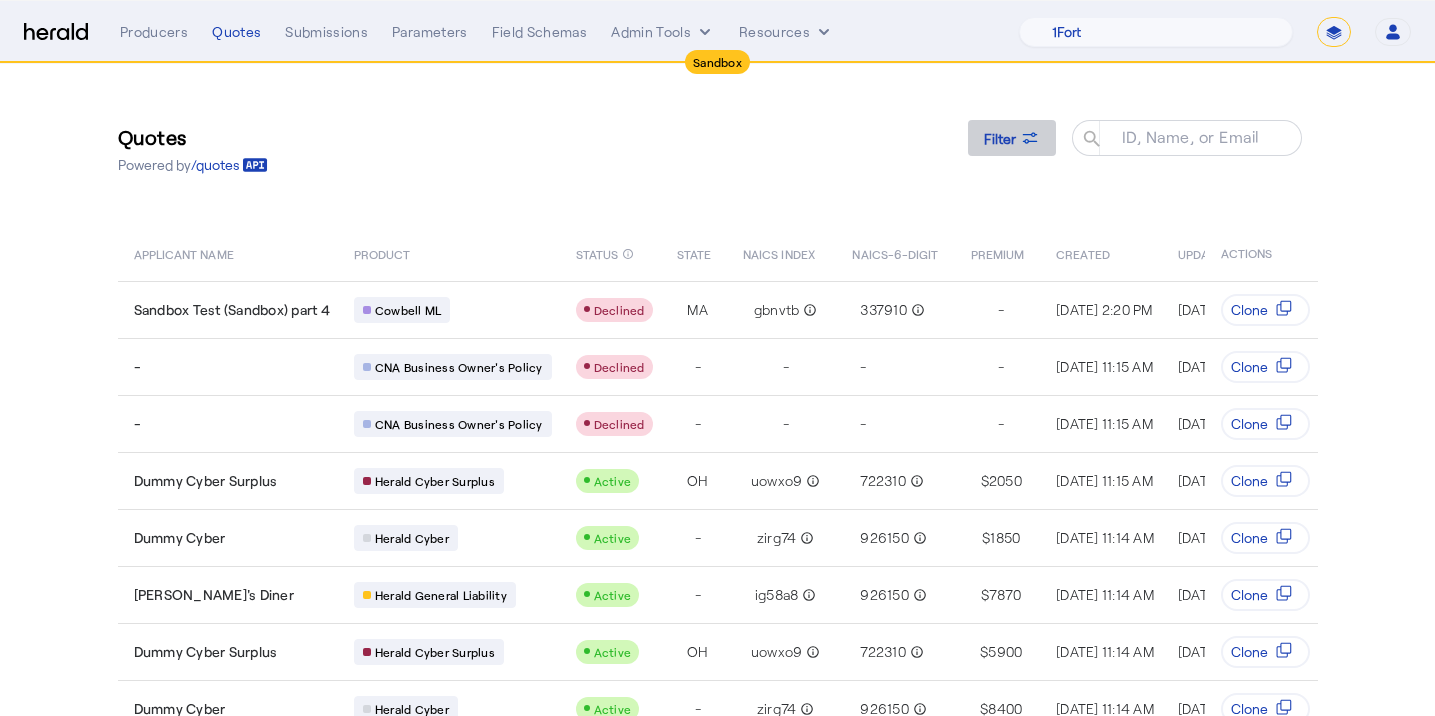 click at bounding box center [1012, 138] 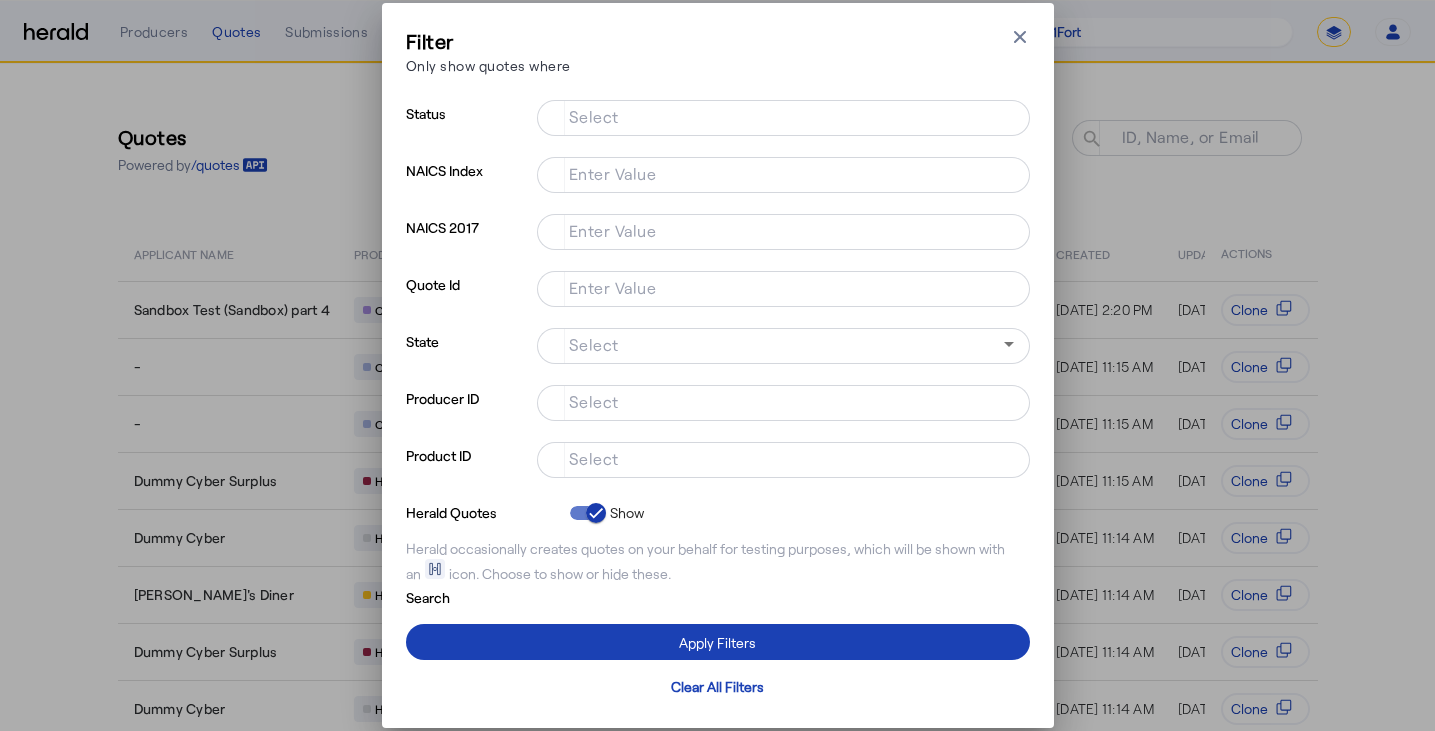 click on "Select" at bounding box center [779, 458] 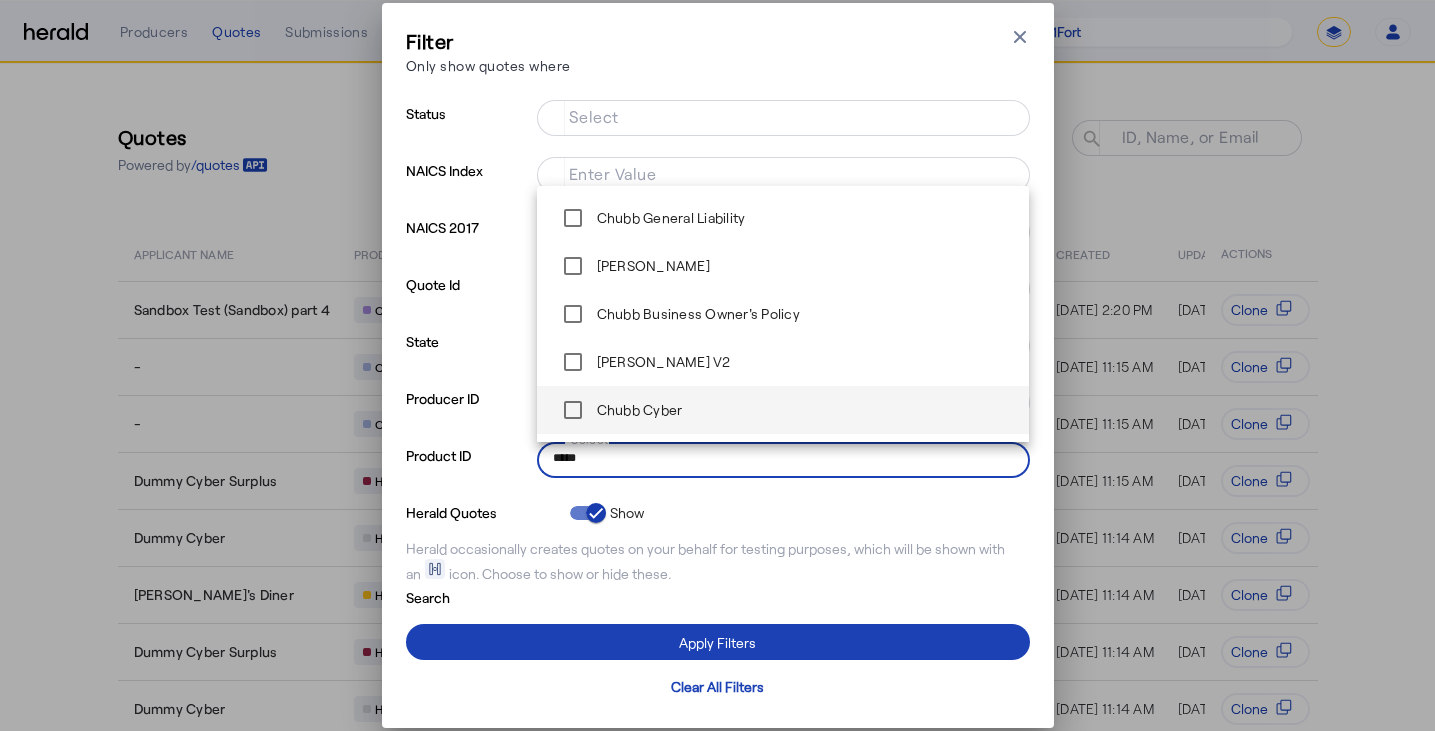 type on "*****" 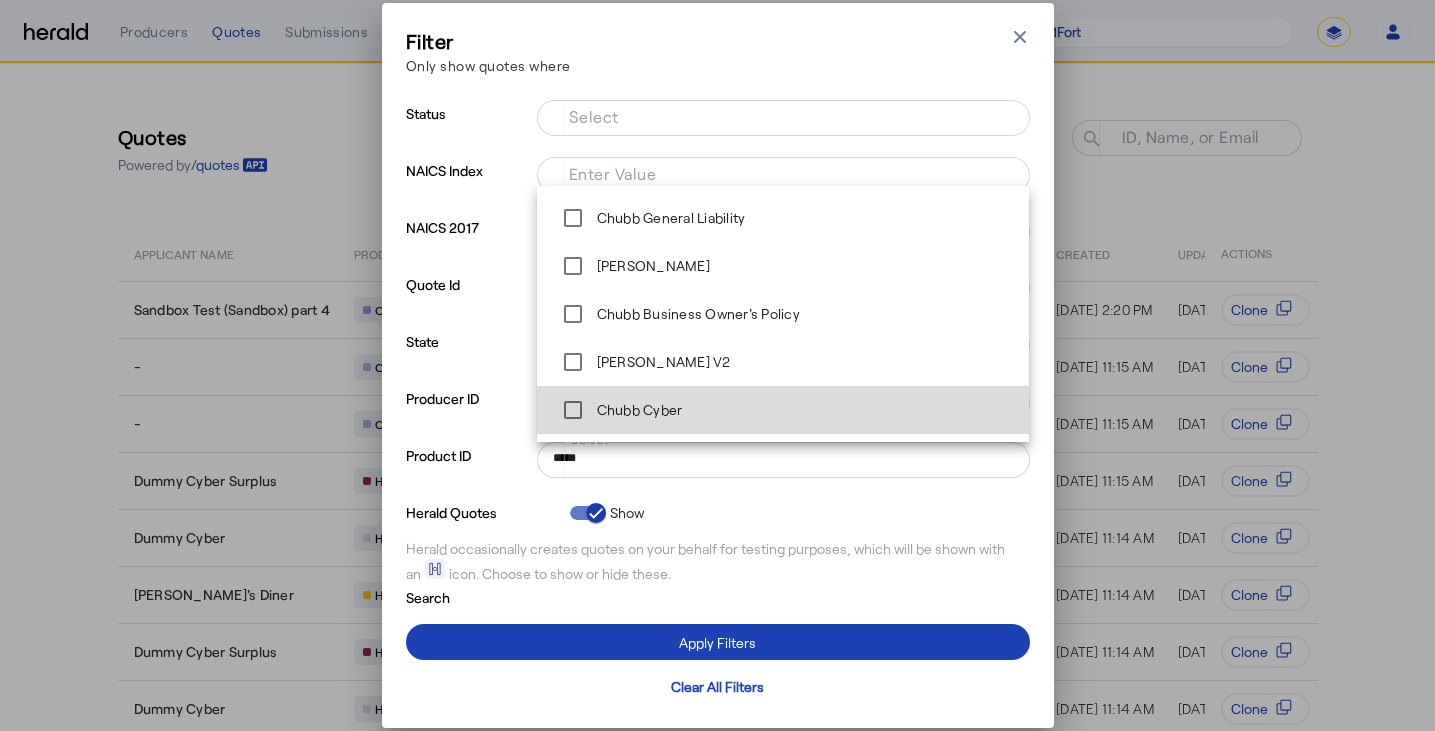 click on "Chubb Cyber" at bounding box center (783, 410) 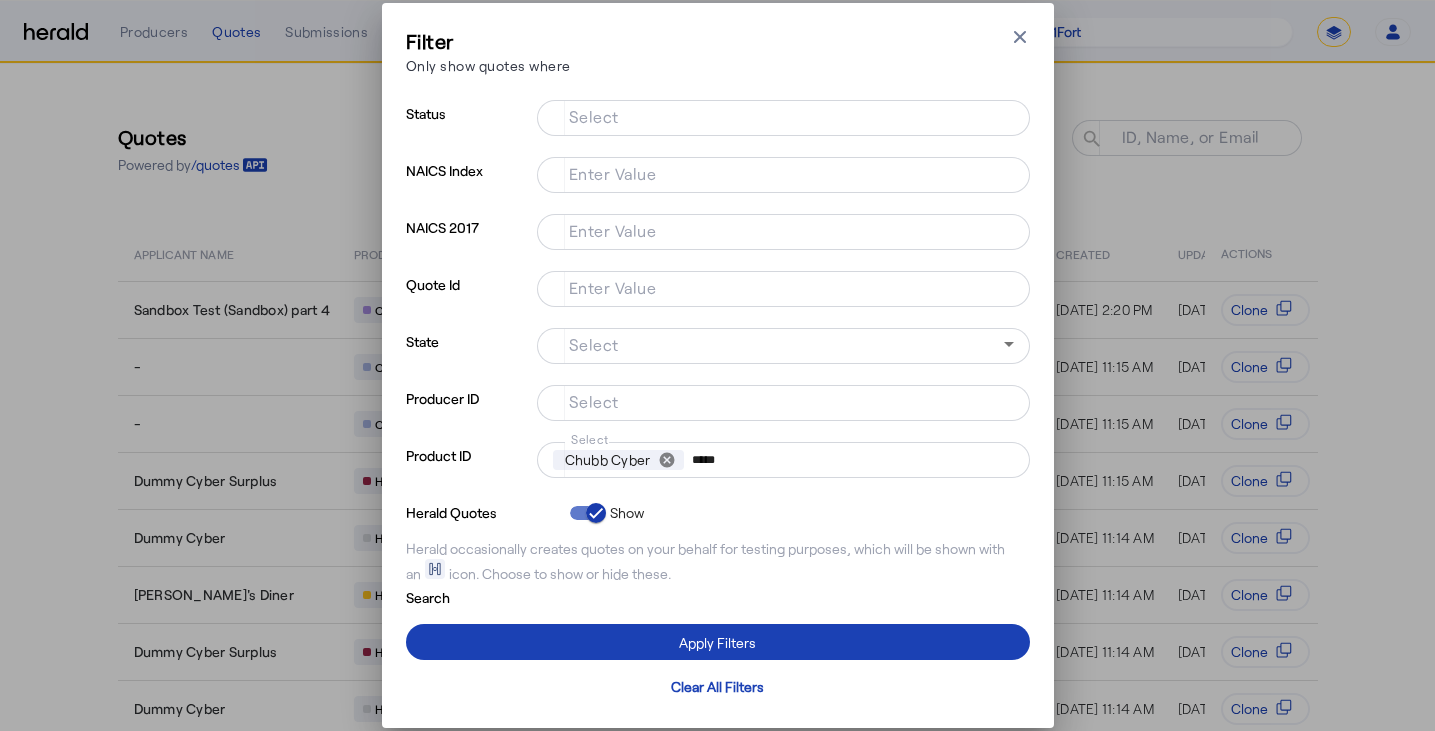 click at bounding box center [783, 488] 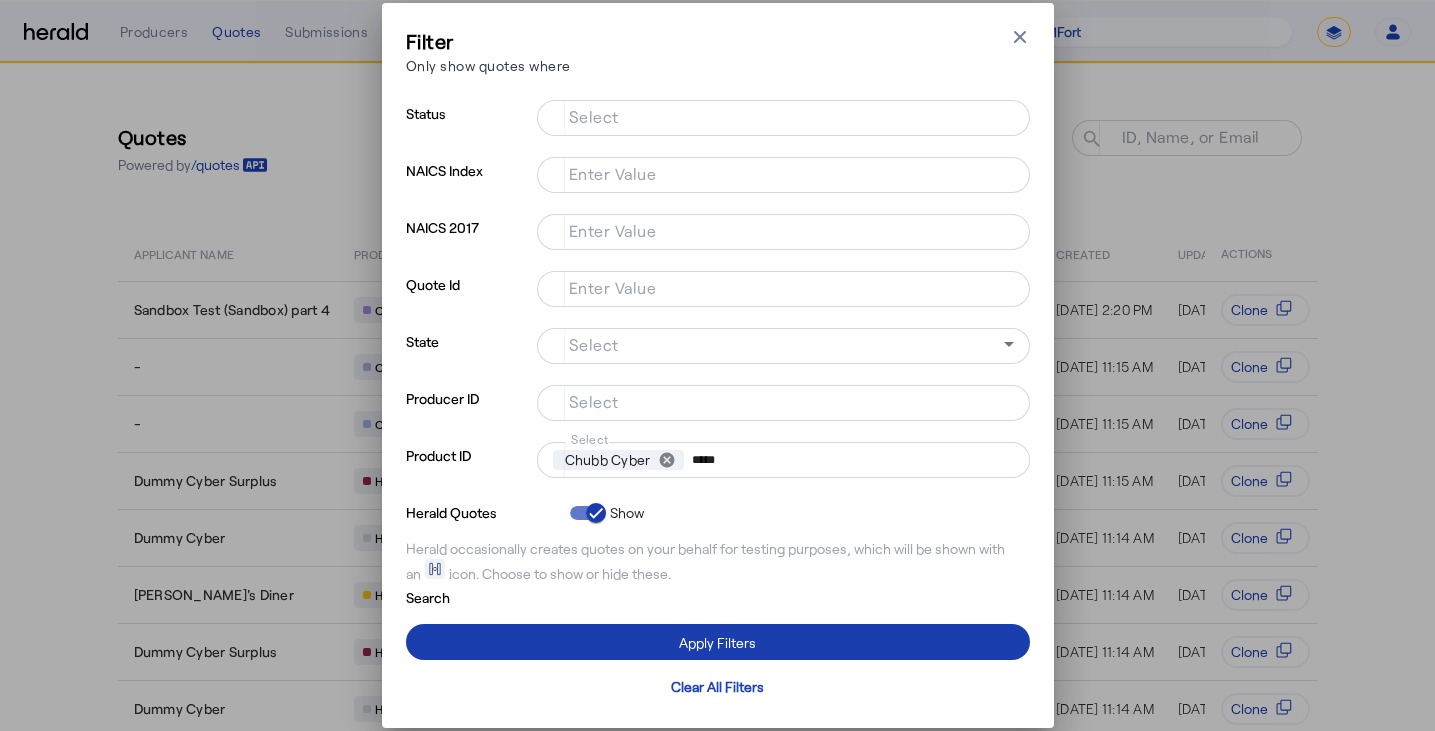 click at bounding box center [718, 642] 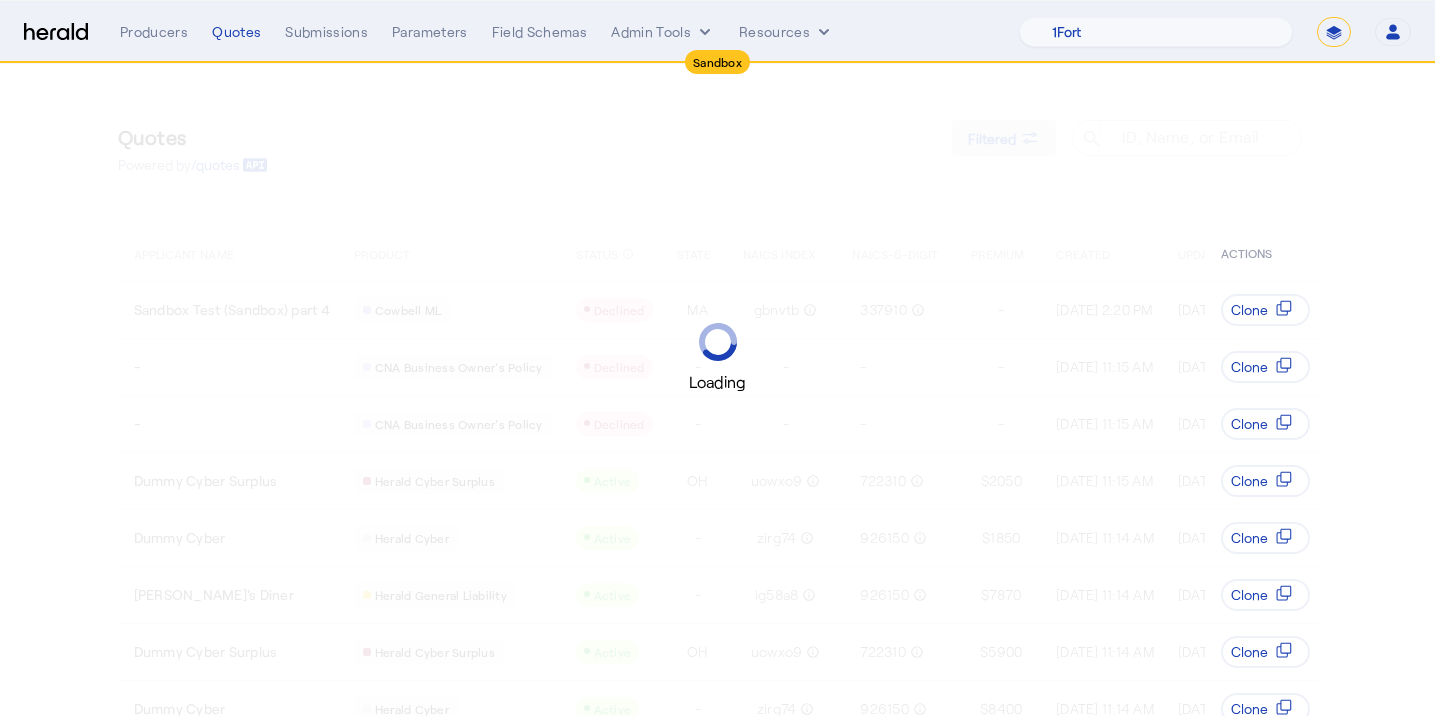 click on "Quotes  Powered by  /quotes
Filtered
ID, Name, or Email search APPLICANT NAME PRODUCT STATUS info_outline STATE NAICS INDEX NAICS-6-DIGIT PREMIUM CREATED UPDATED PRODUCER  ACTIONS  Sandbox Test (Sandbox) part 4
Cowbell ML
Declined  MA gbnvtb info_outline 337910 info_outline  -  Jul 23, 2025, 2:20 PM  Jul 23, 2025, 2:20 PM  M   Misty Adamson    Clone
-
CNA Business Owner's Policy
Declined  - - -  -  Jul 23, 2025, 11:15 AM  Jul 23, 2025, 11:15 AM  M   Misty Adamson    Clone
-
CNA Business Owner's Policy
Declined  - - -  -  Jul 23, 2025, 11:15 AM  Jul 23, 2025, 11:15 AM  M   Misty Adamson    Clone
Dummy Cyber Surplus
Herald Cyber Surplus
Active  OH uowxo9 info_outline 722310 info_outline $  2050  Jul 23, 2025, 11:15 AM  Jul 23, 2025, 11:15 AM  M   Misty Adamson    Clone
Dummy Cyber
Herald Cyber
Active  - zirg74 info_outline 926150 info_outline $  1850  Jul 23, 2025, 11:14 AM  M   Misty Adamson" 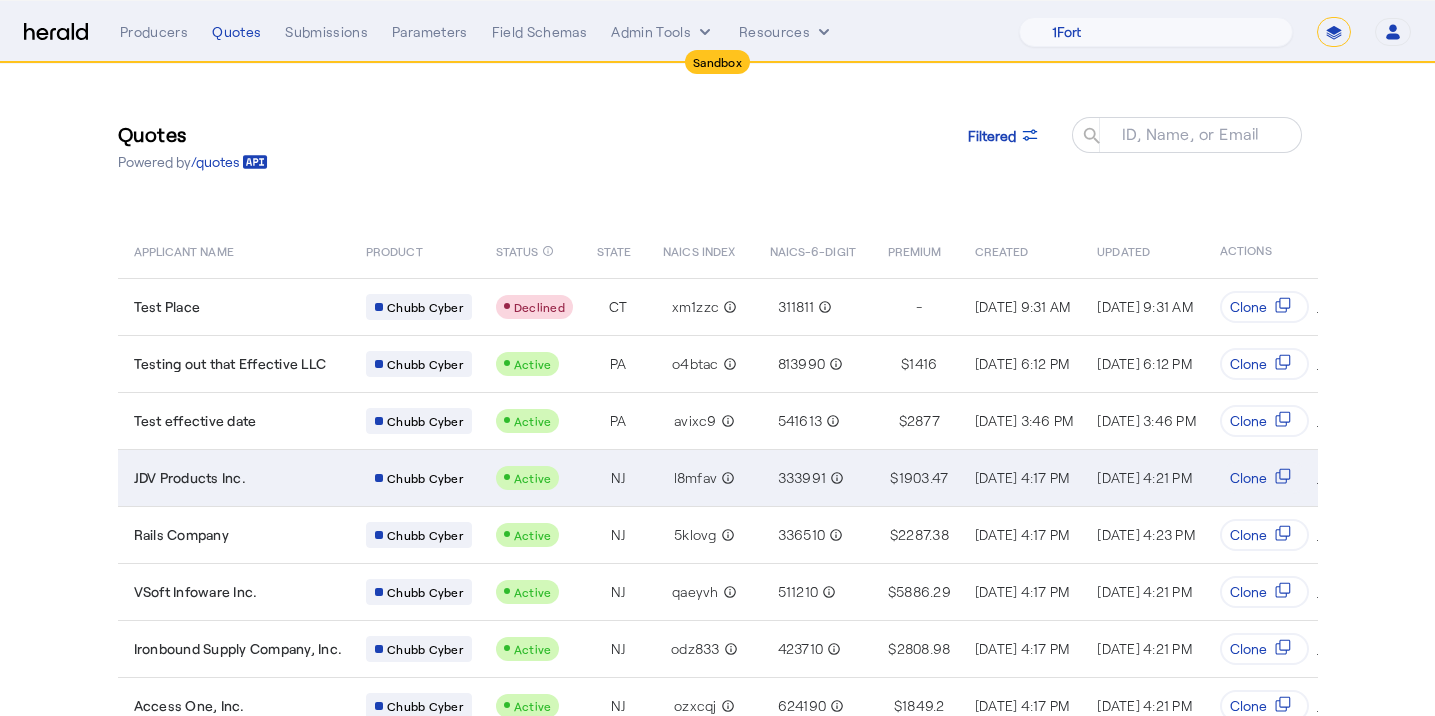 scroll, scrollTop: 4, scrollLeft: 0, axis: vertical 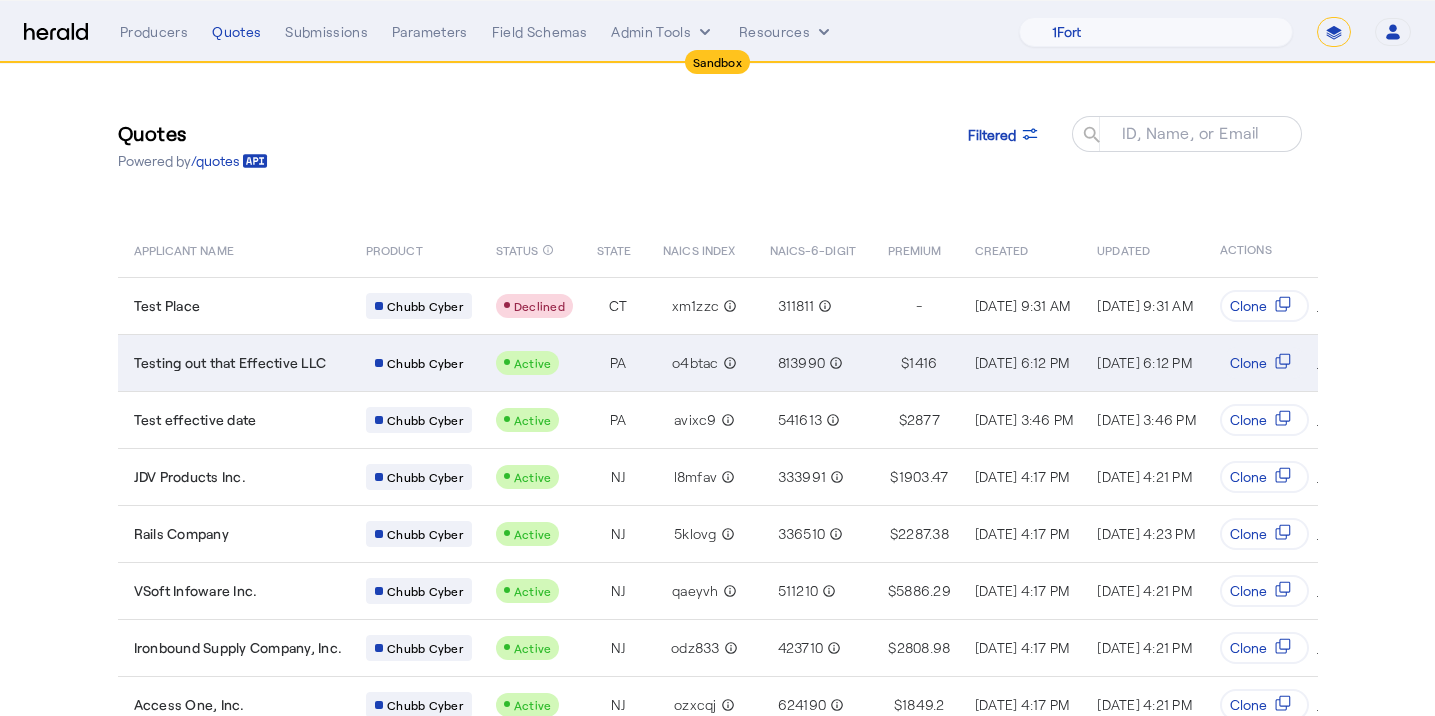 click on "Testing out that Effective LLC" at bounding box center [230, 363] 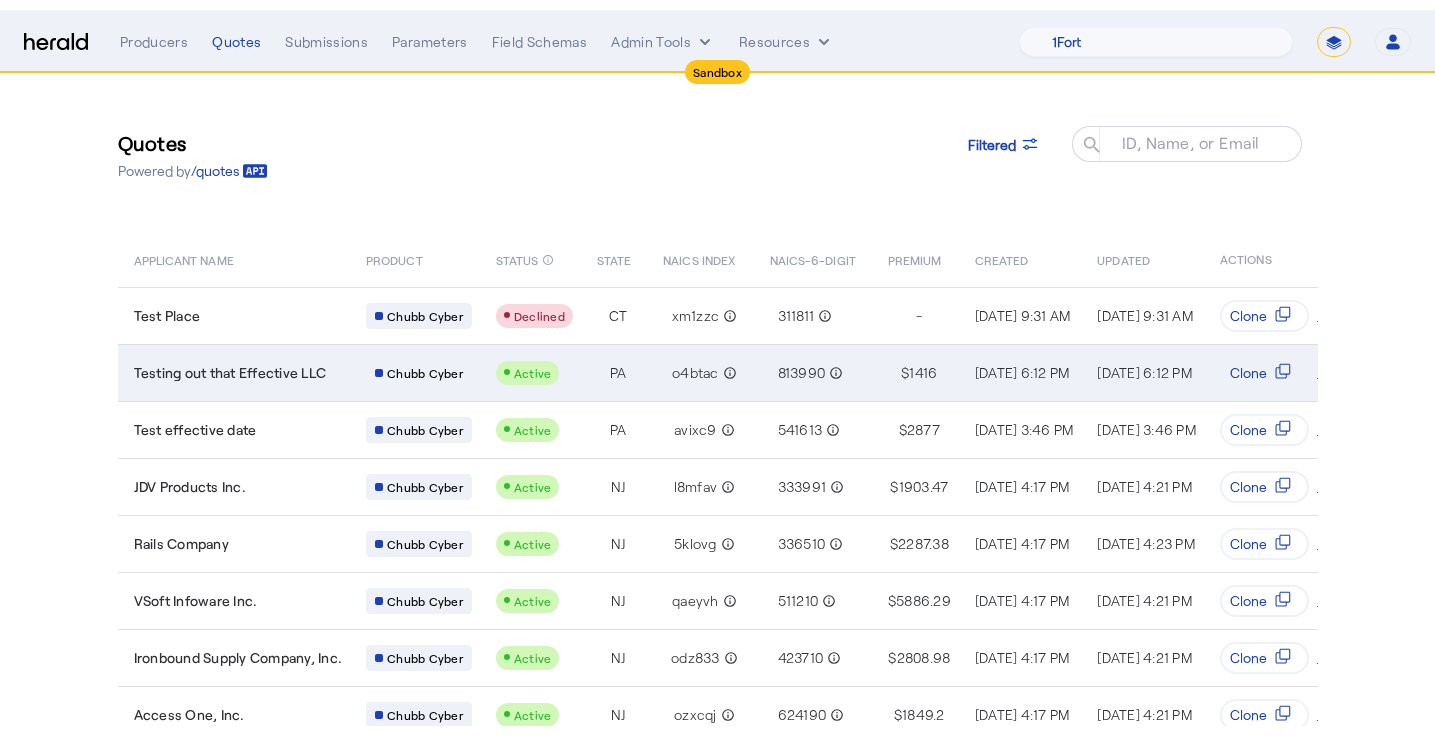 scroll, scrollTop: 0, scrollLeft: 0, axis: both 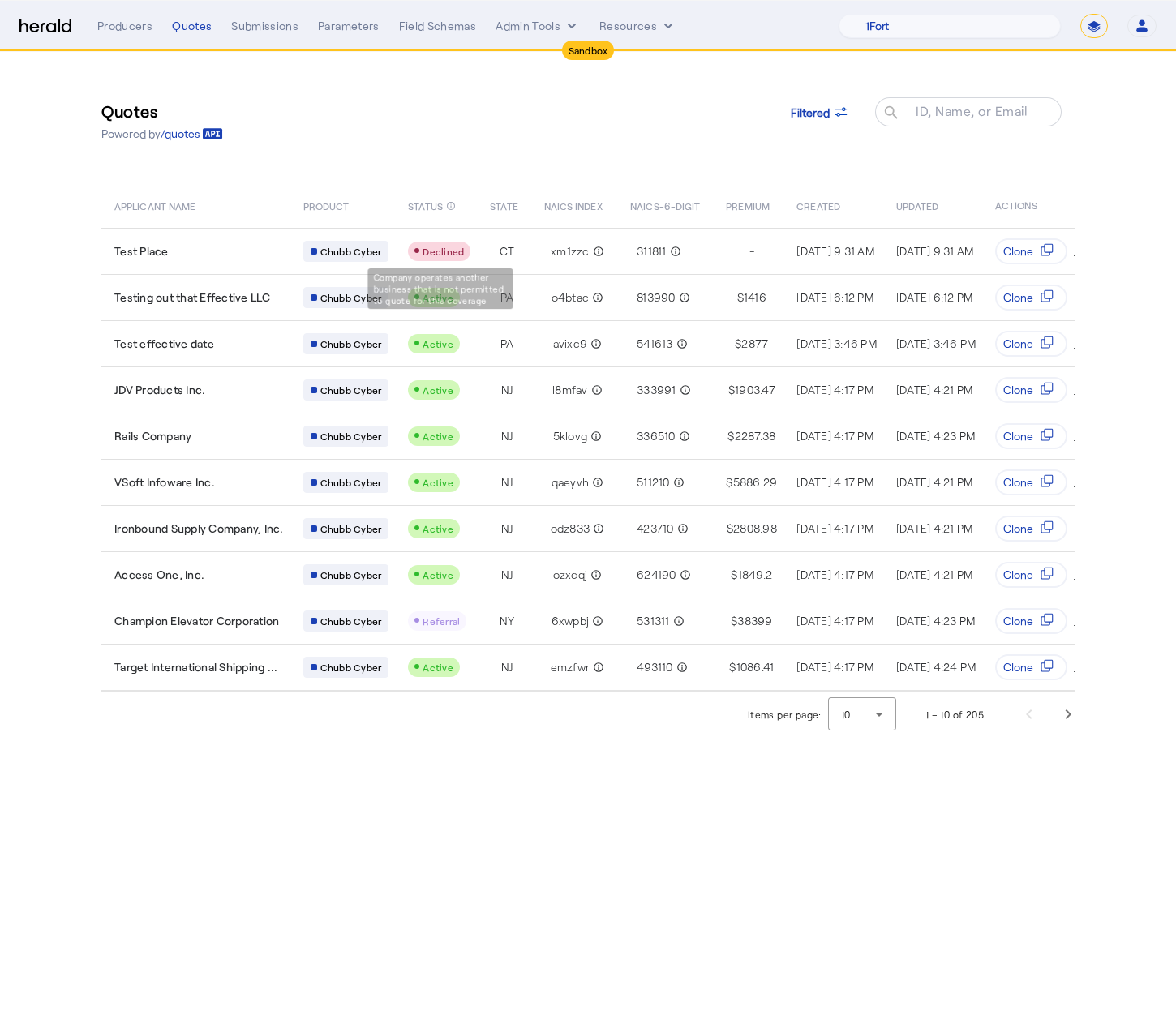 click on "Quotes  Powered by  /quotes
Filtered
ID, Name, or Email search" 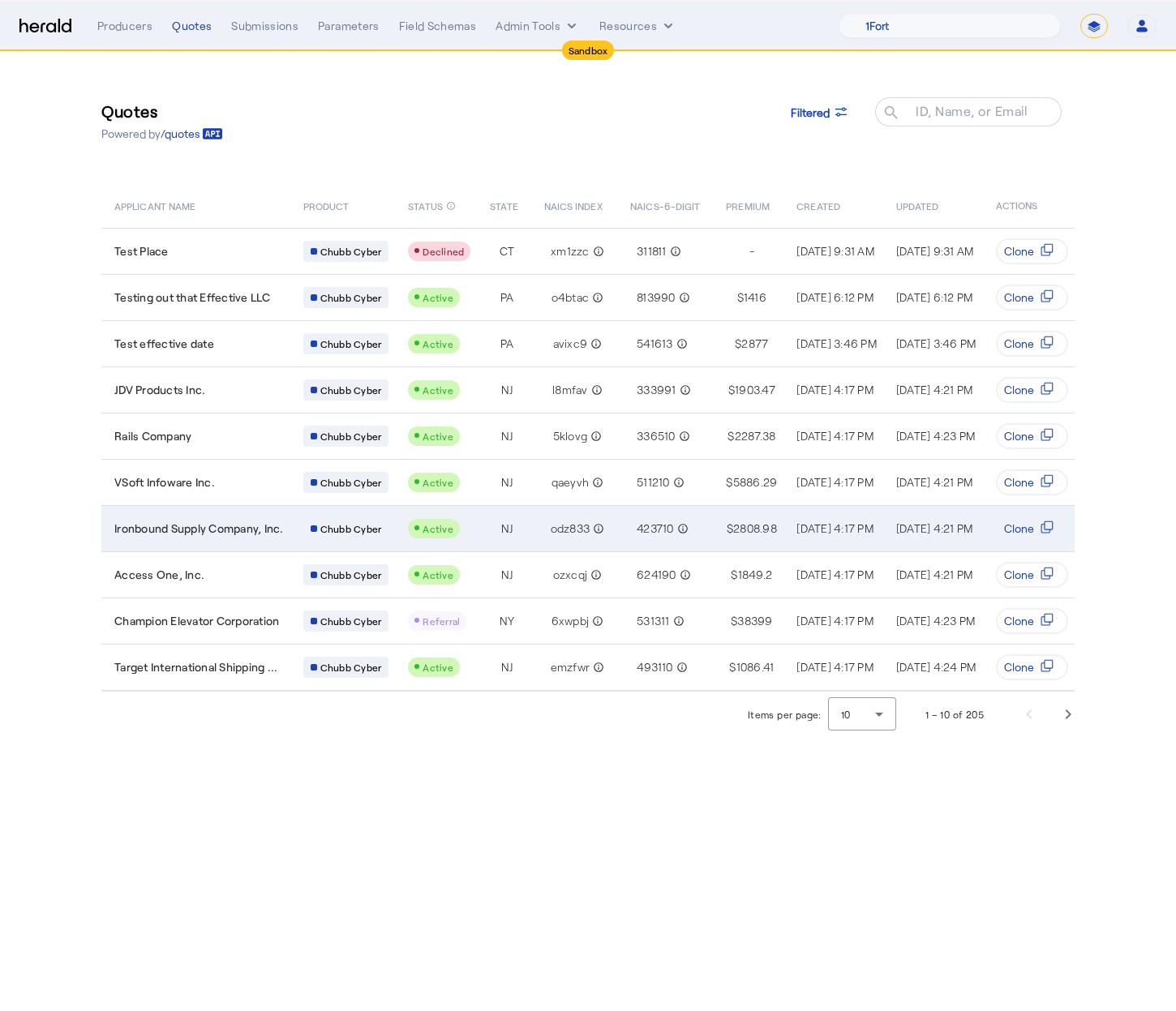 click on "Ironbound Supply Company, Inc." at bounding box center (199, 529) 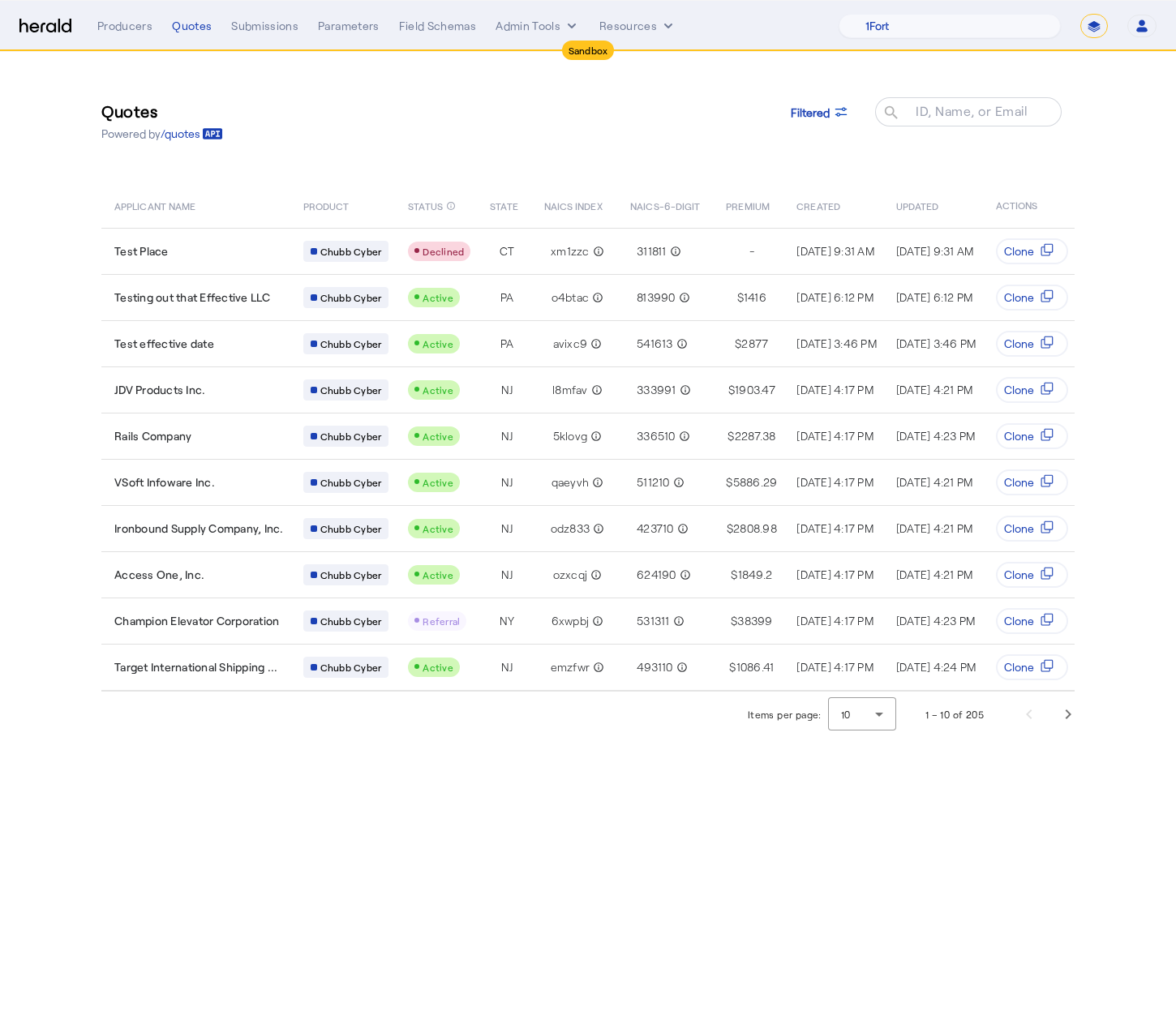 click on "Quotes  Powered by  /quotes
Filtered
ID, Name, or Email search" 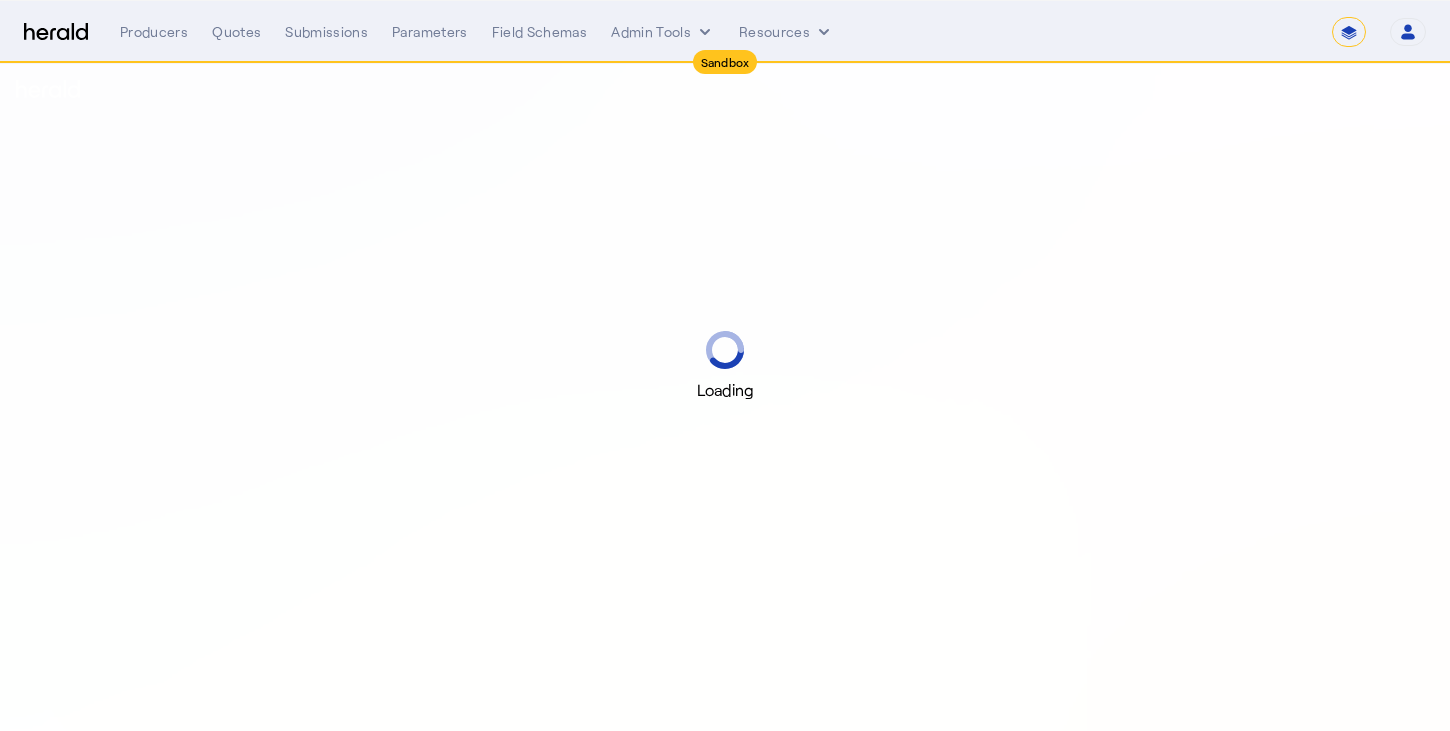 select on "*******" 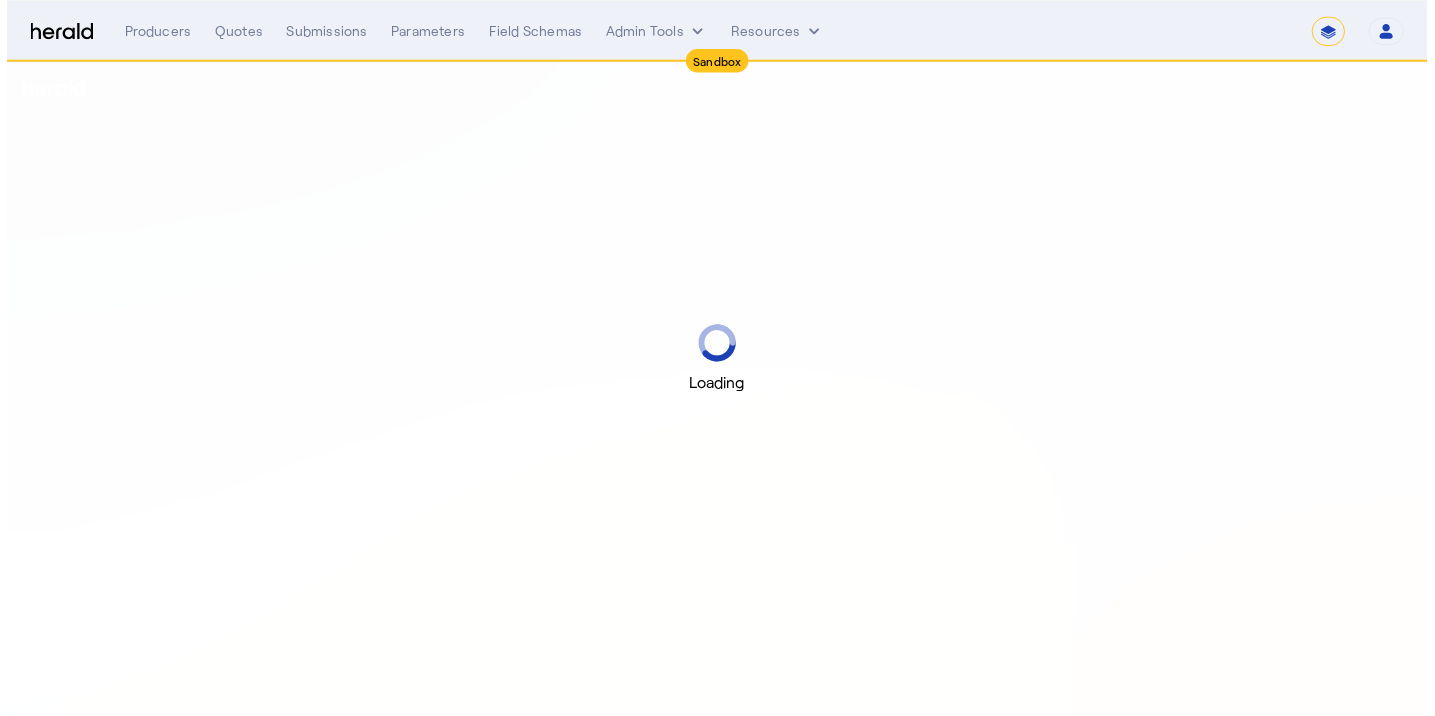 scroll, scrollTop: 0, scrollLeft: 0, axis: both 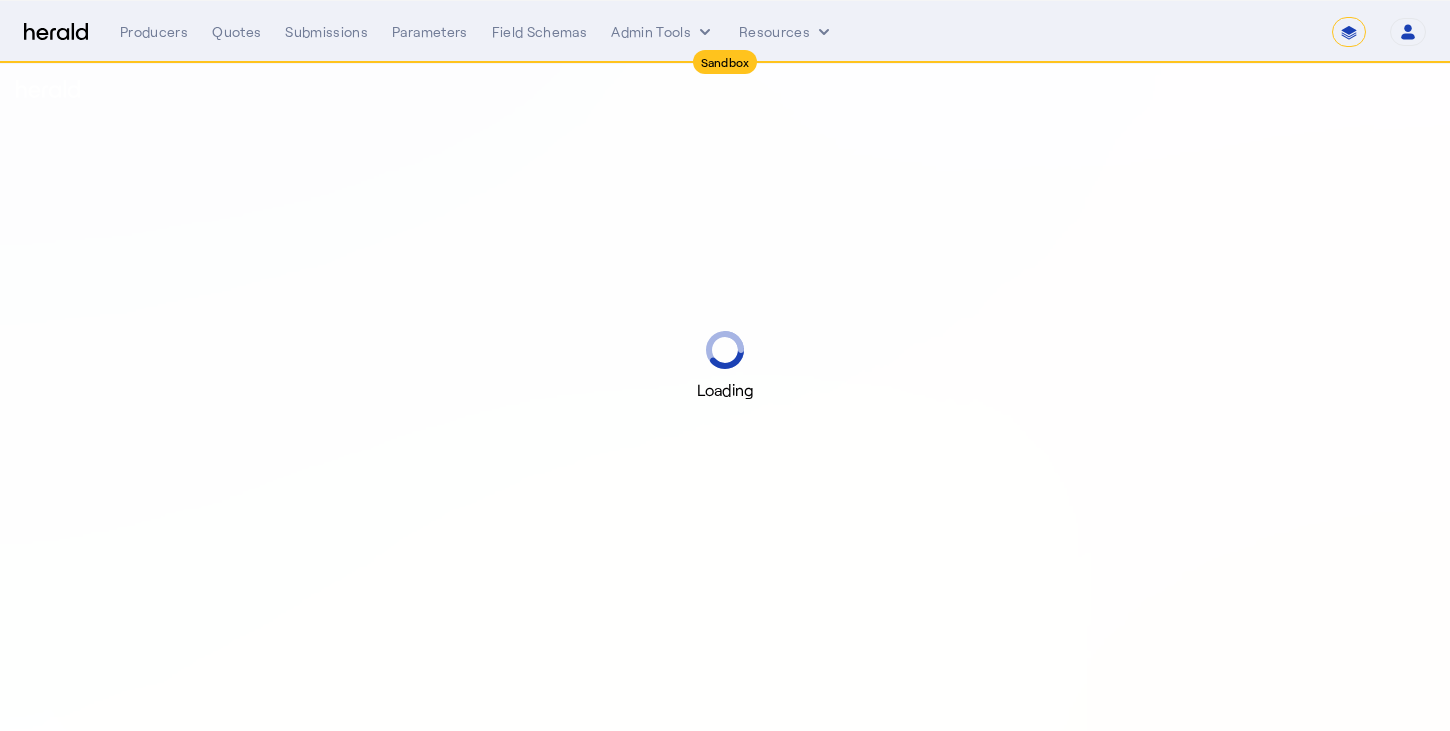select on "pfm_2v8p_herald_api" 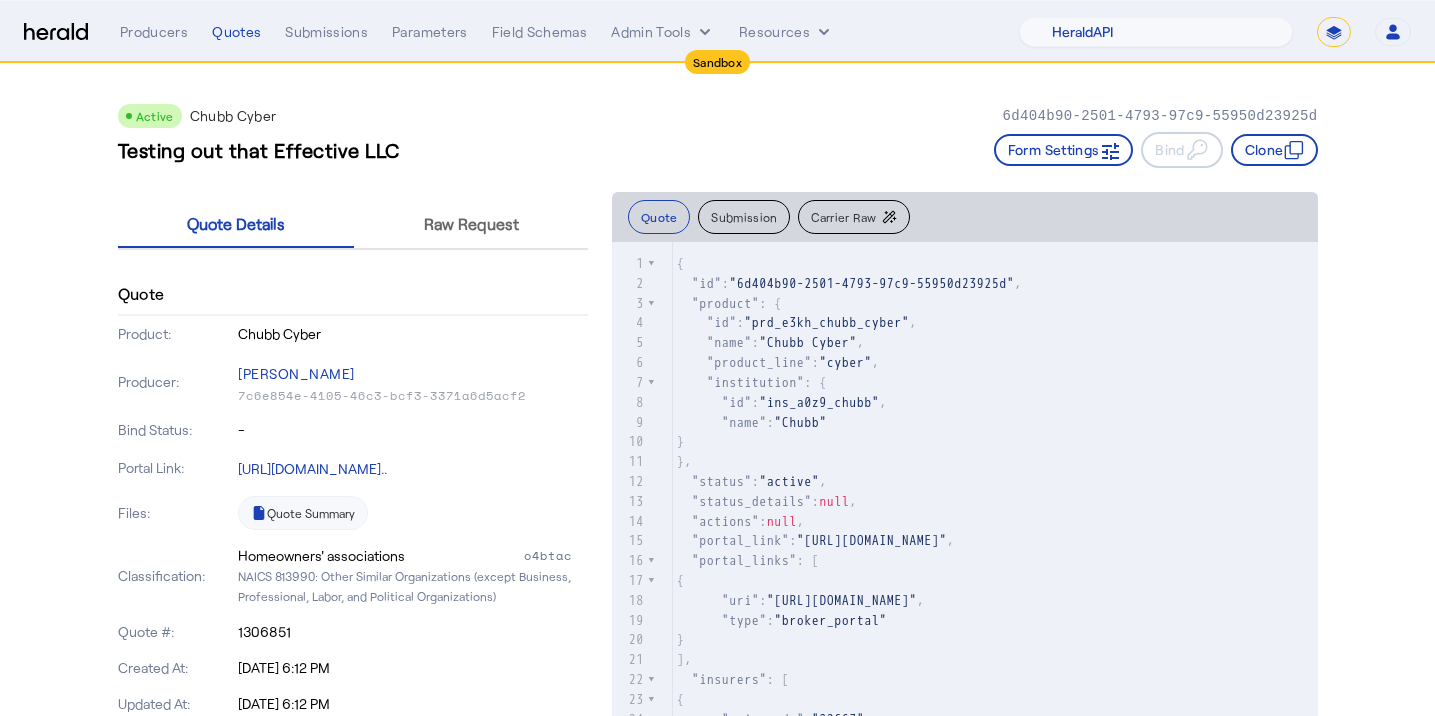 click on "Testing out that Effective LLC   Form Settings     Bind     Clone" 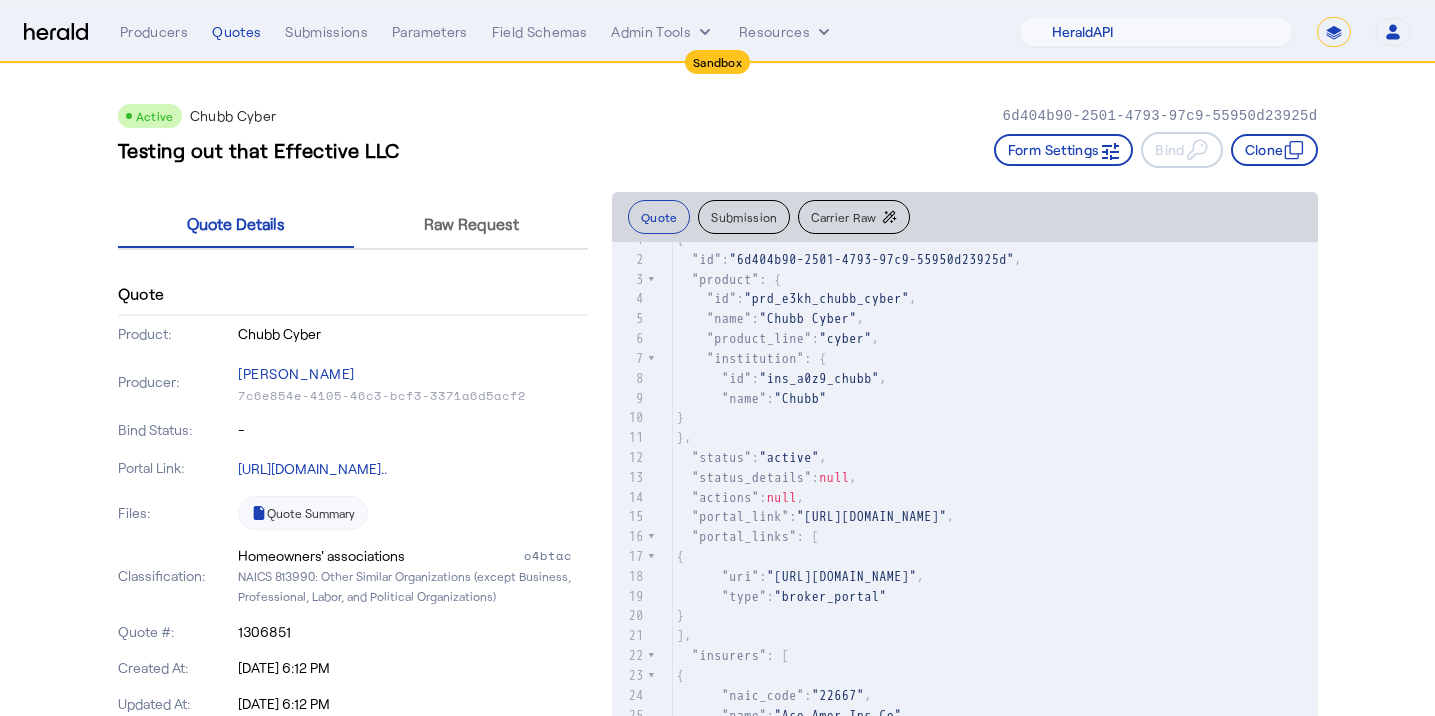 scroll, scrollTop: 24, scrollLeft: 0, axis: vertical 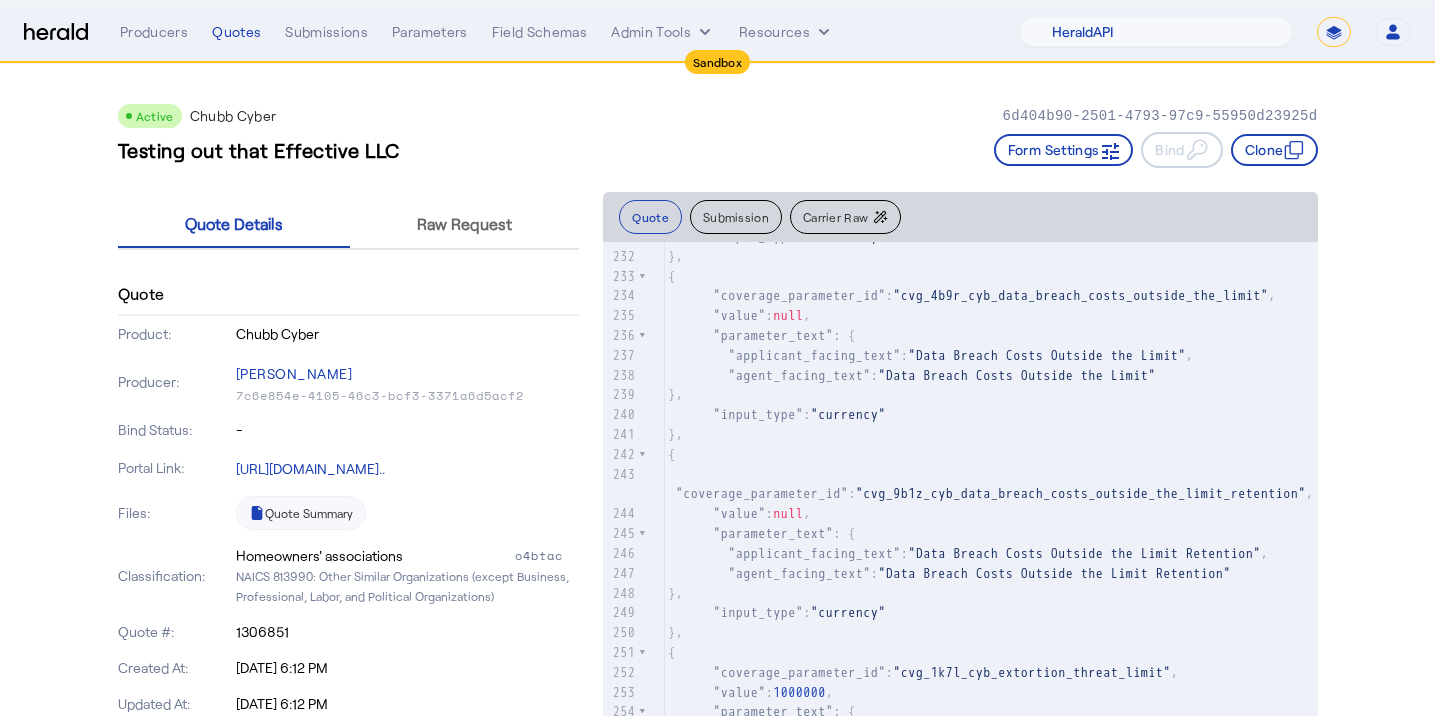 click on "Carrier Raw" 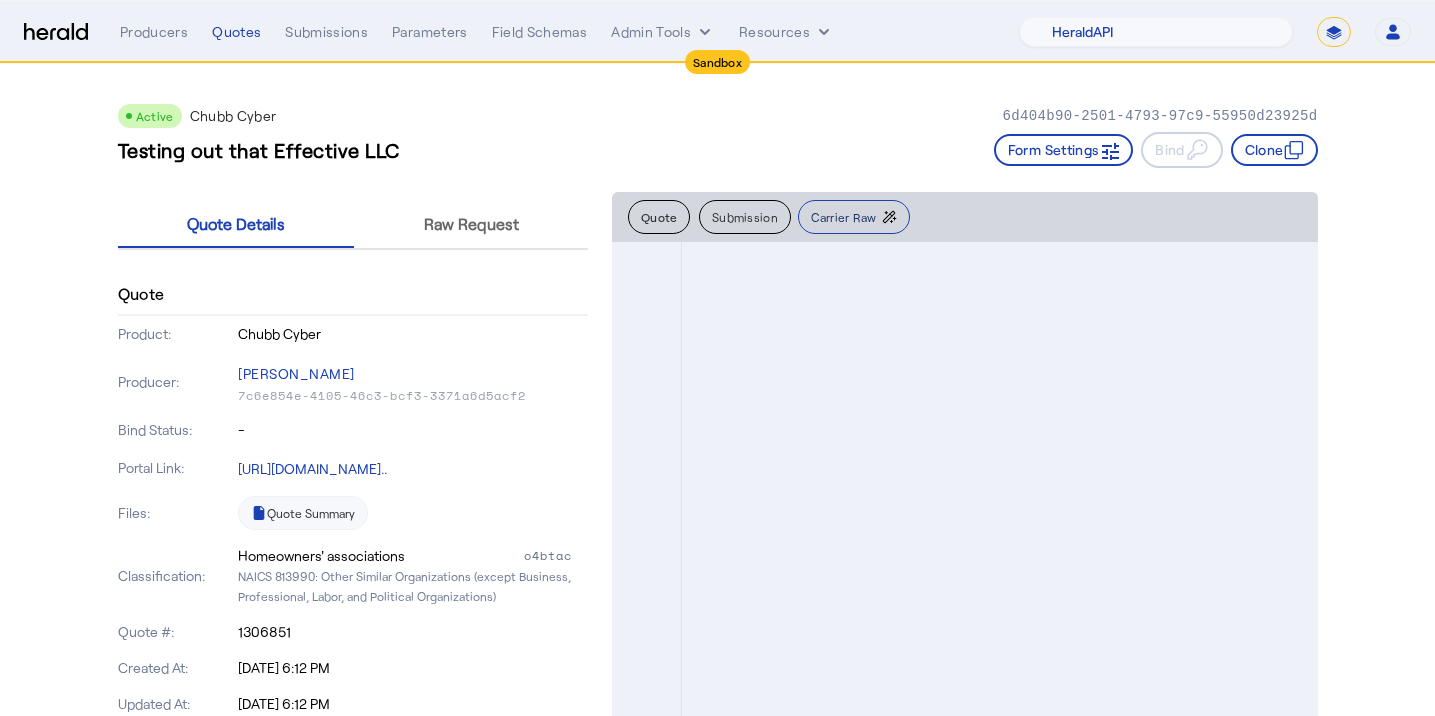 scroll, scrollTop: 0, scrollLeft: 0, axis: both 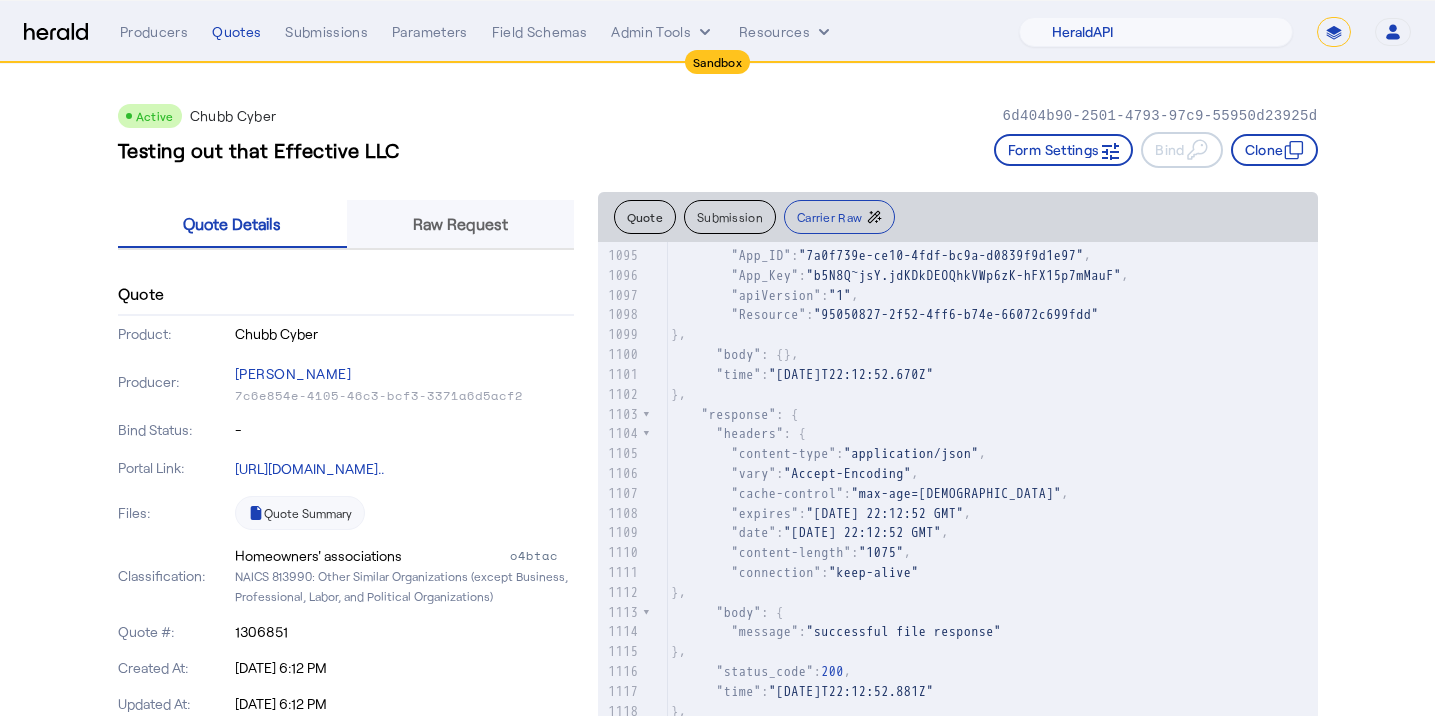 click on "Raw Request" at bounding box center (460, 224) 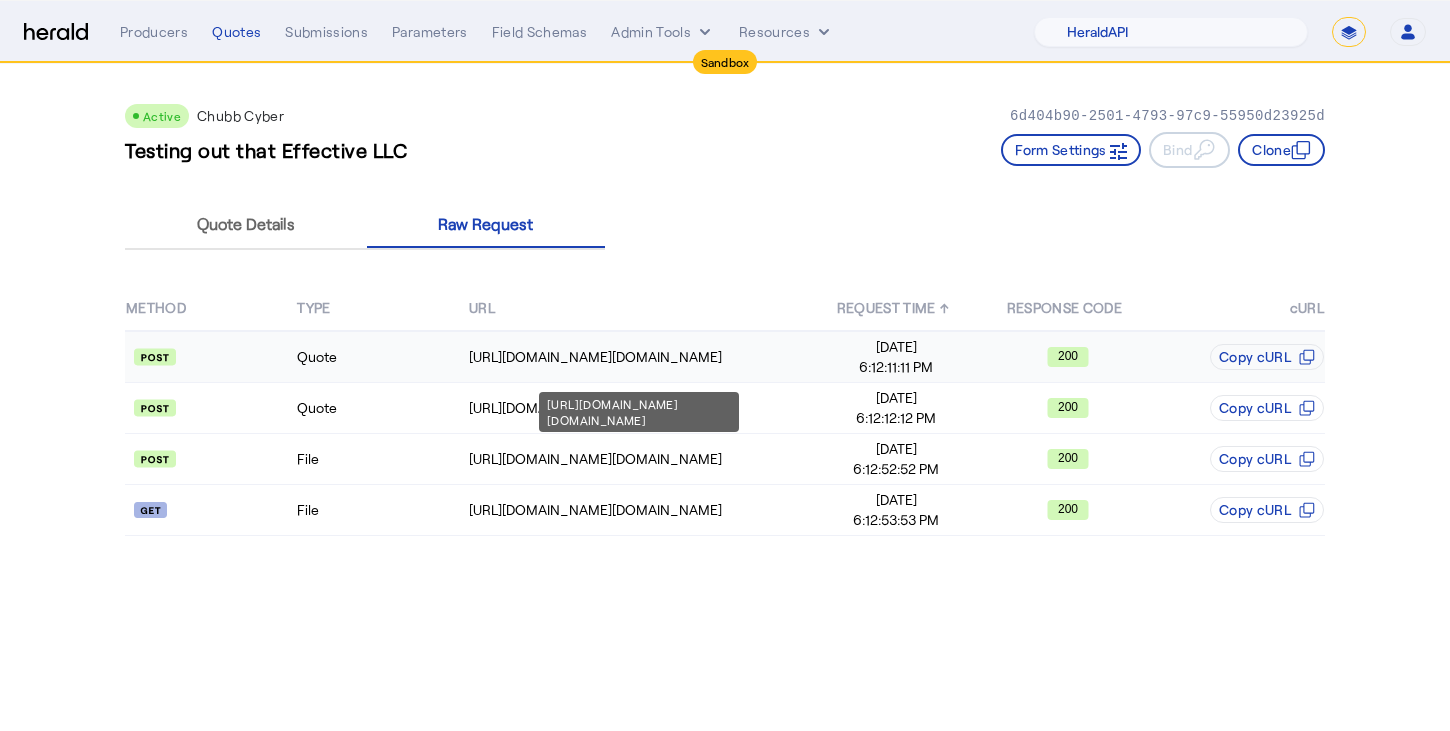click on "[URL][DOMAIN_NAME][DOMAIN_NAME]" 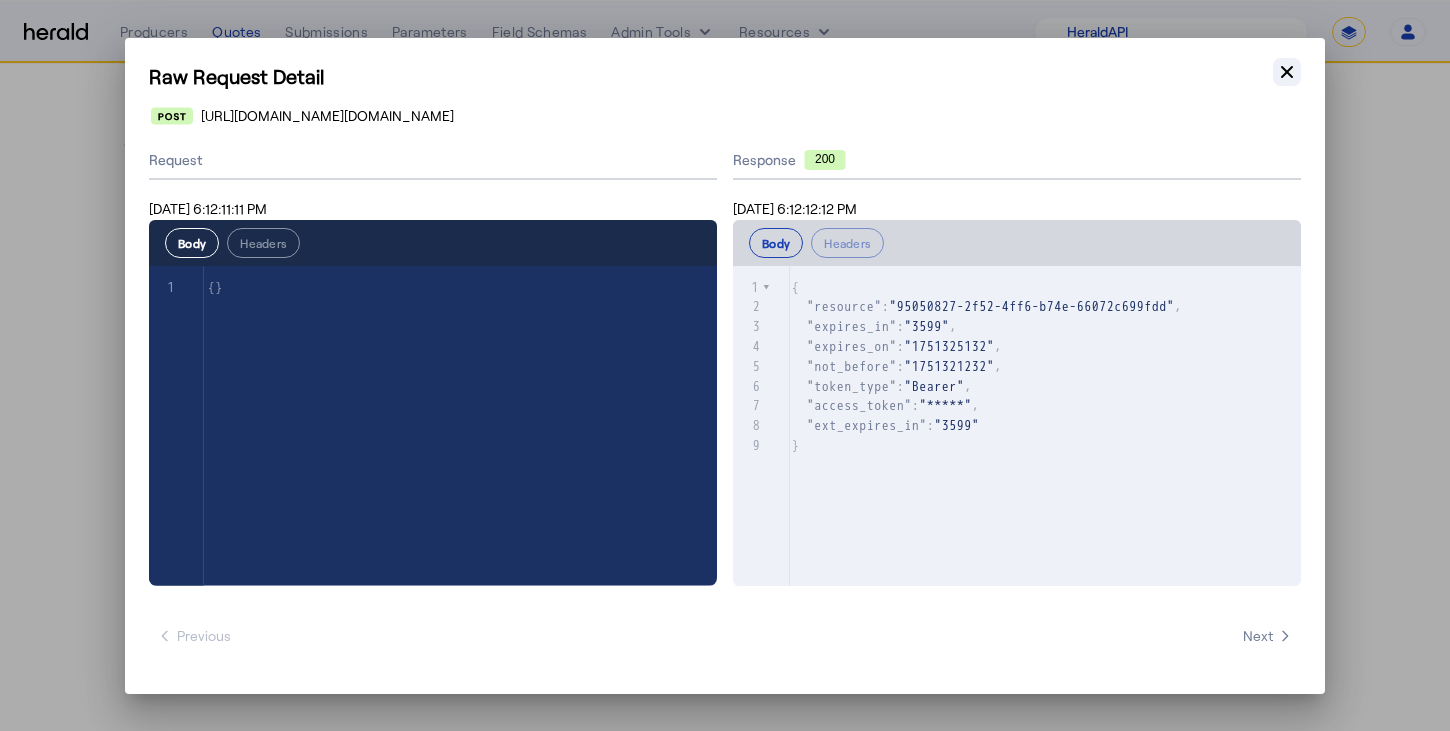 click 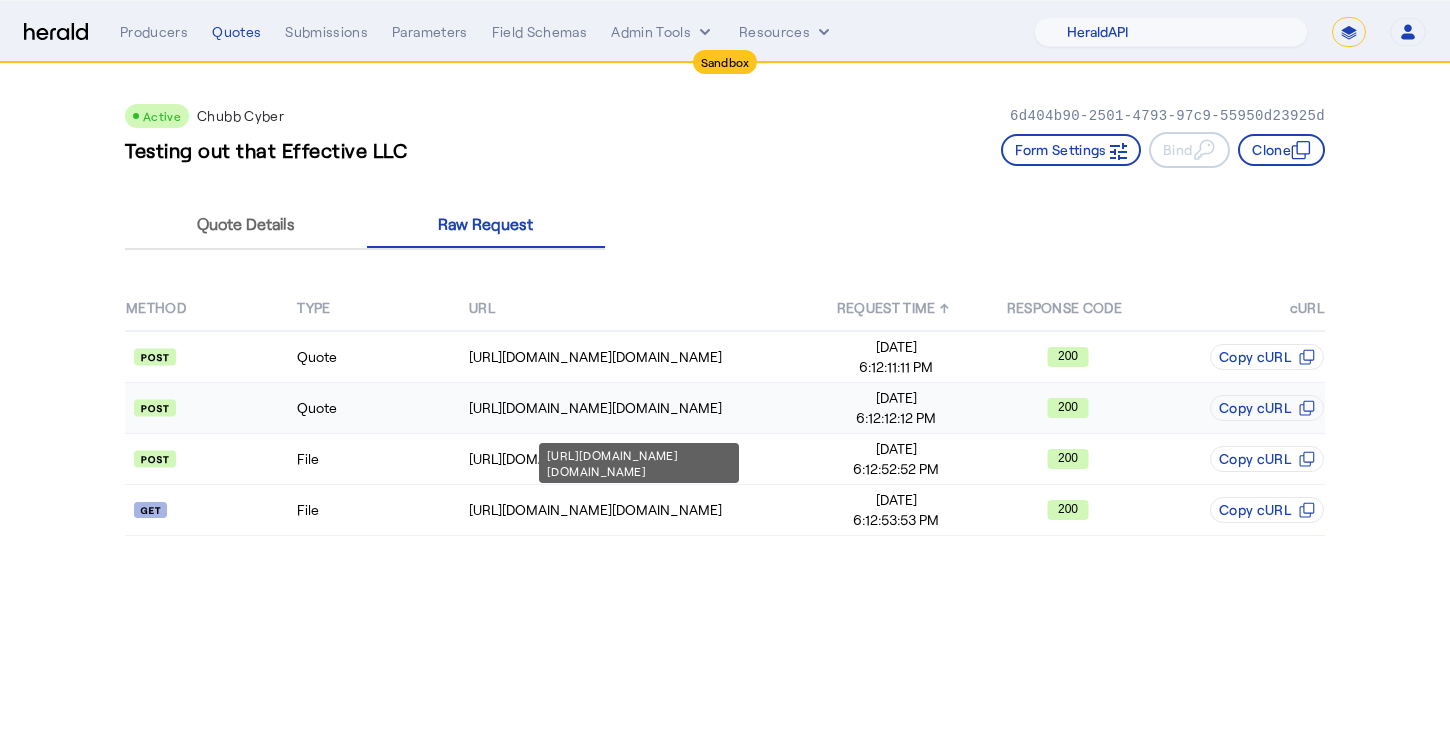 click on "[URL][DOMAIN_NAME][DOMAIN_NAME]" 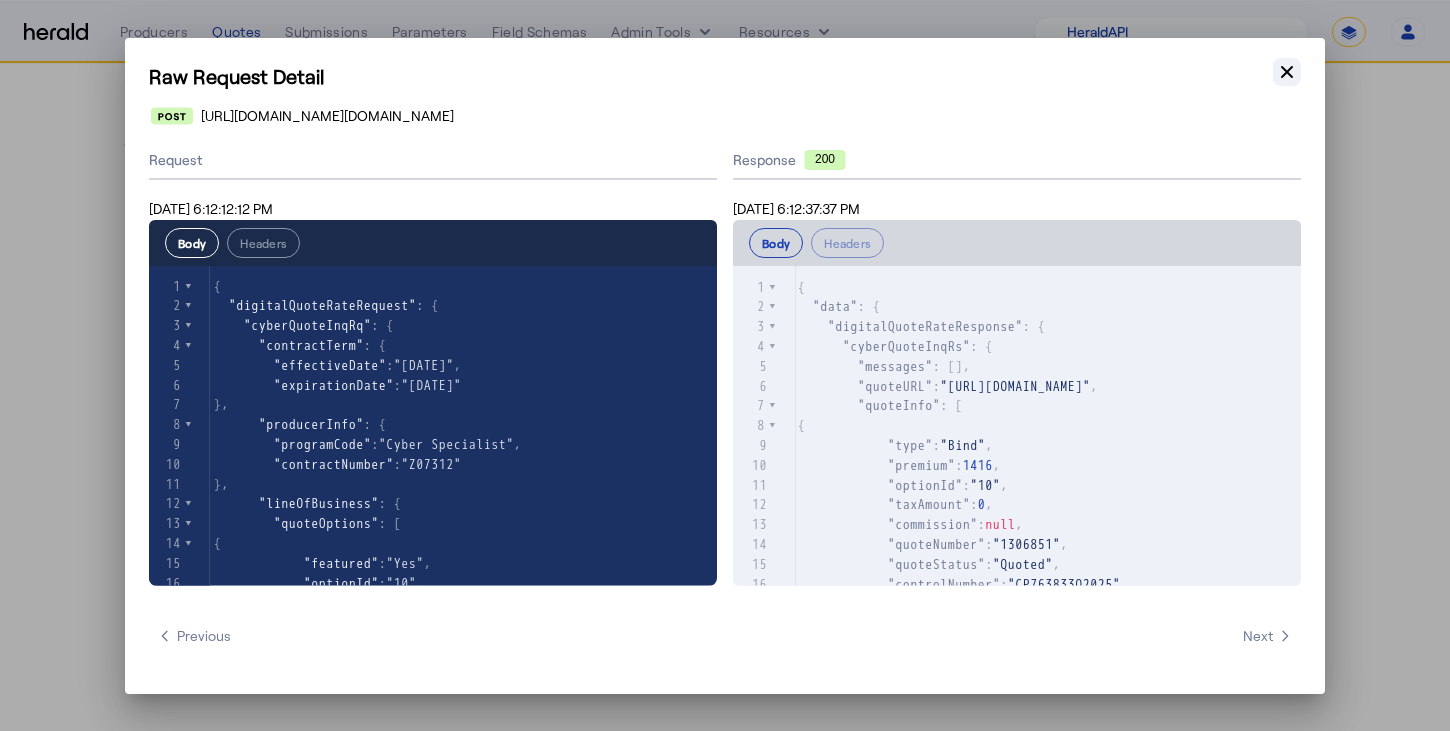 click on "Close modal" at bounding box center [1287, 72] 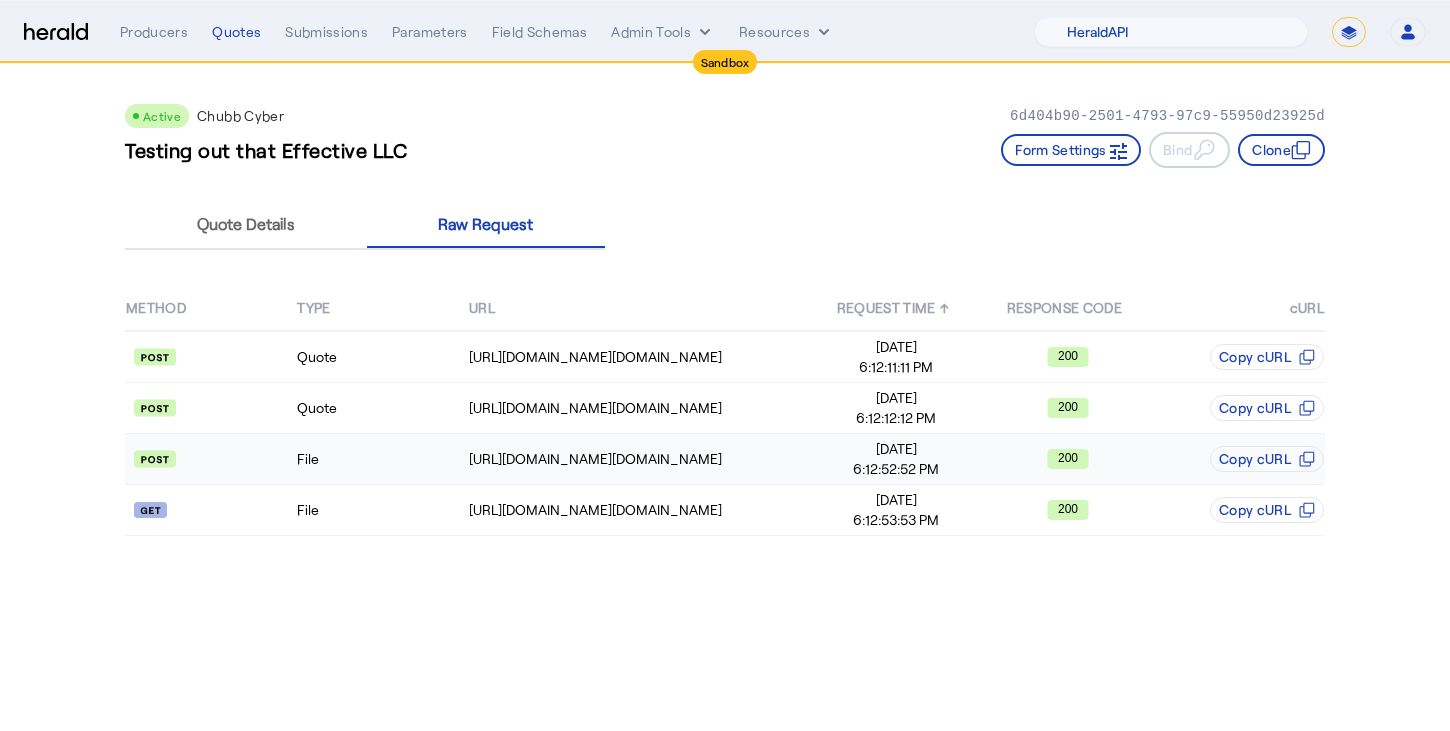 click on "File" 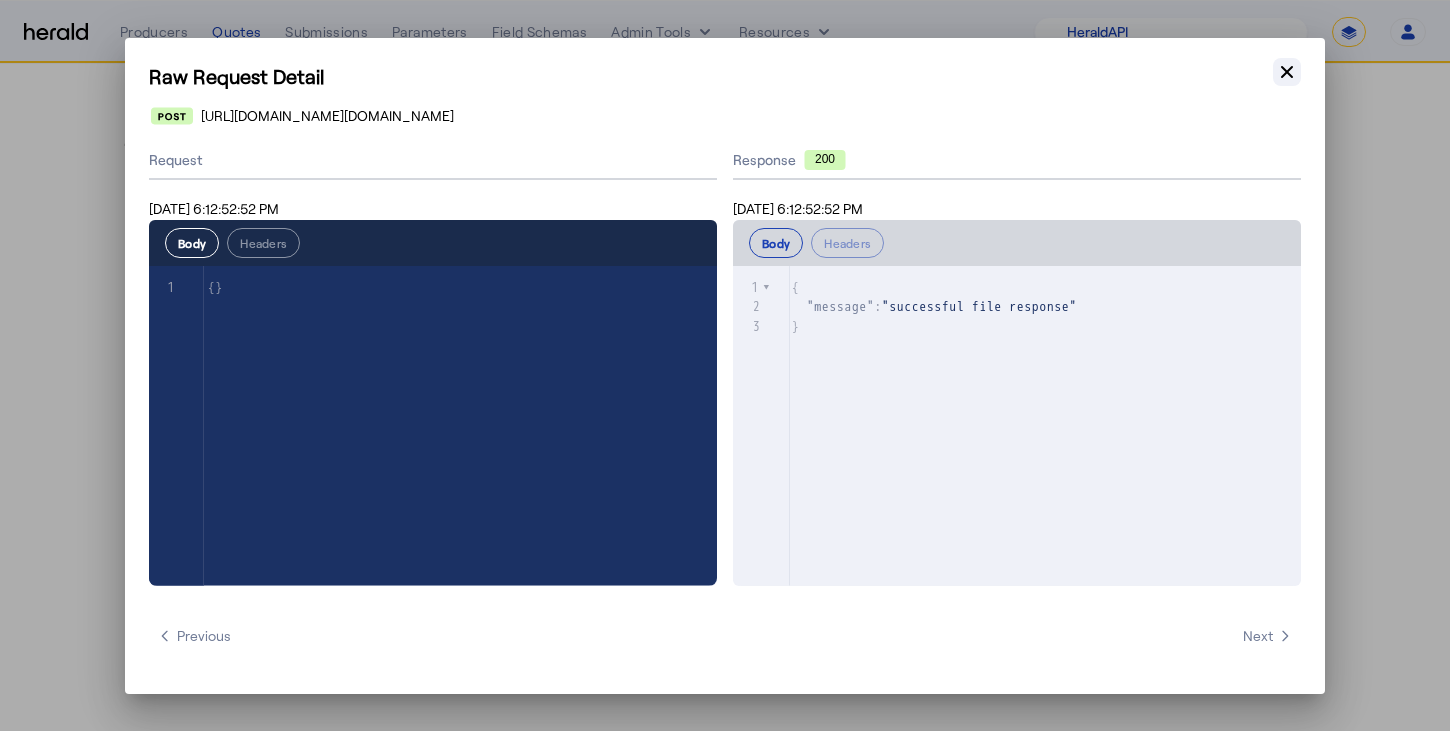 click 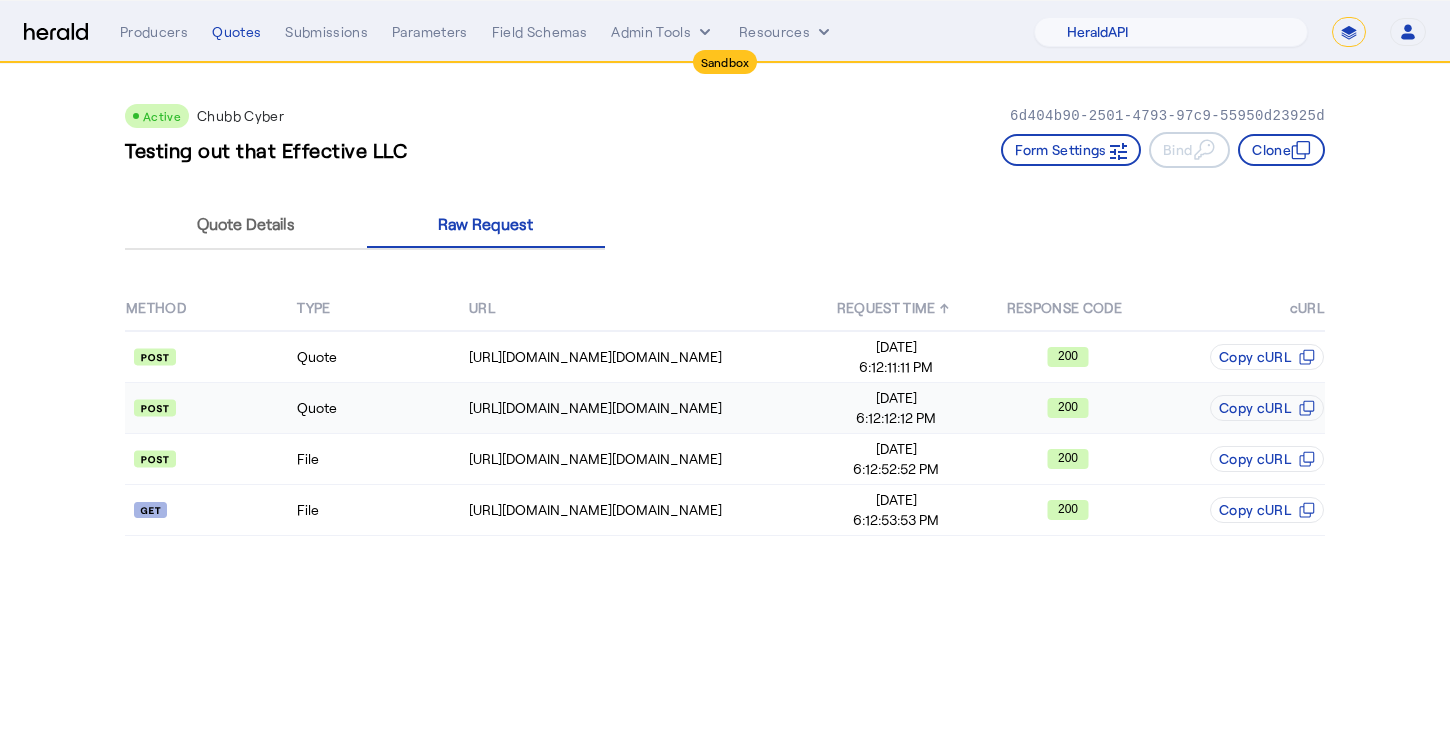 click on "Quote" 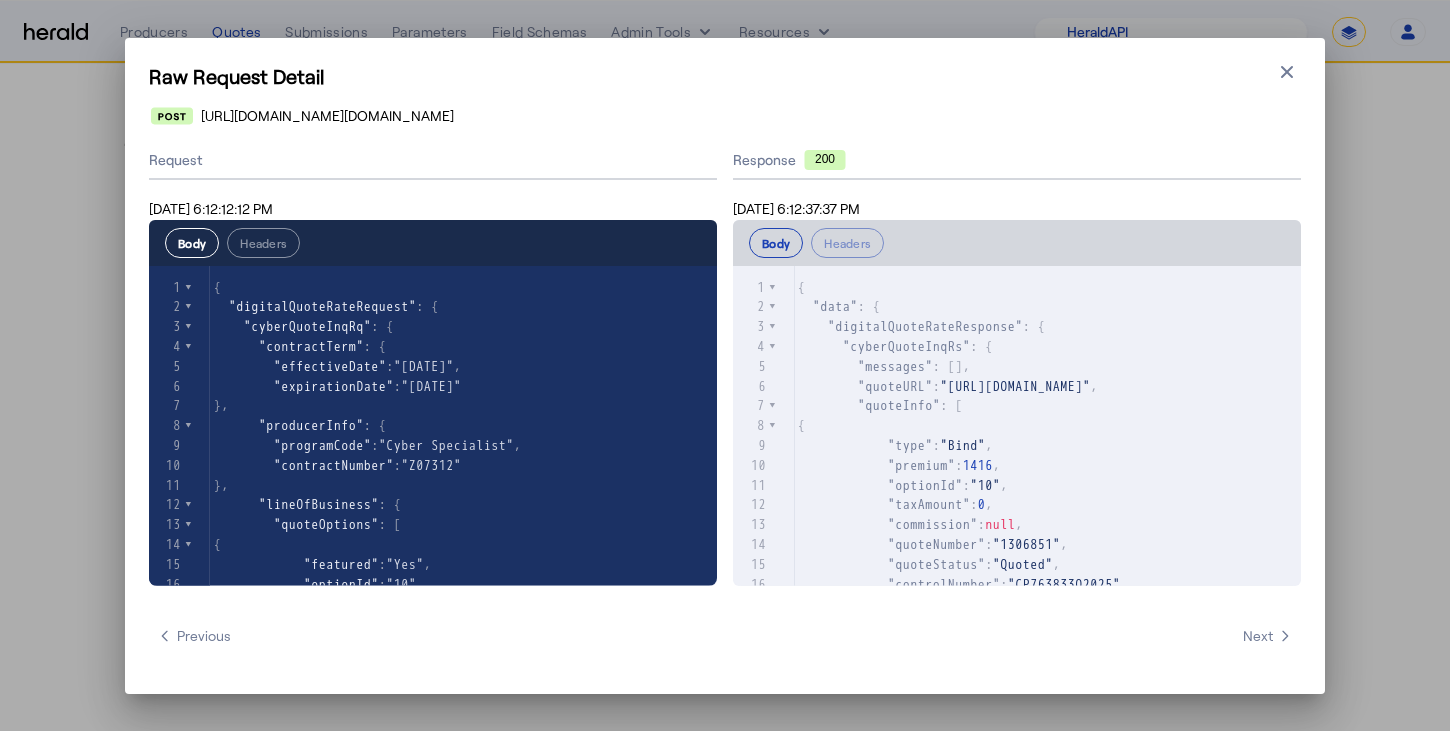 scroll, scrollTop: 1330, scrollLeft: 0, axis: vertical 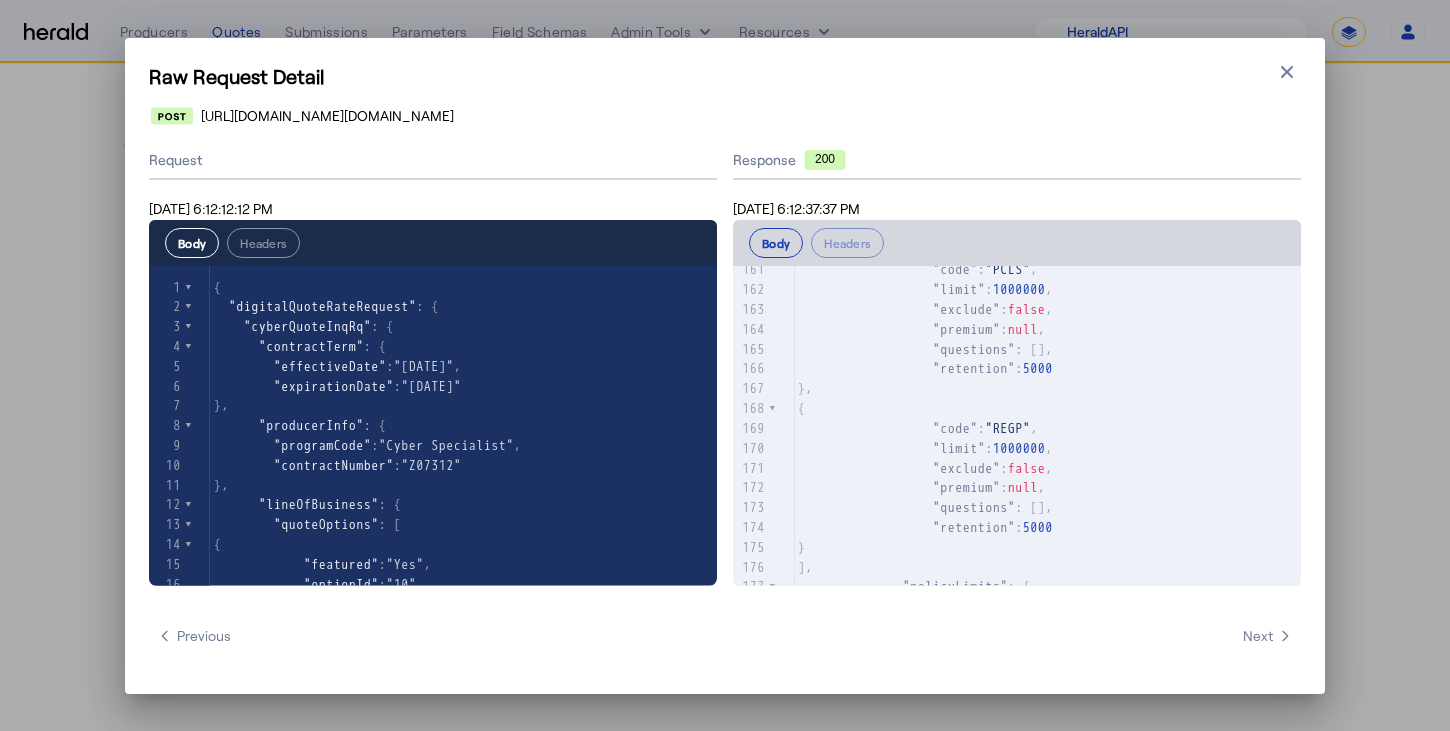 click on ""exclude" :  false ," at bounding box center (1047, 310) 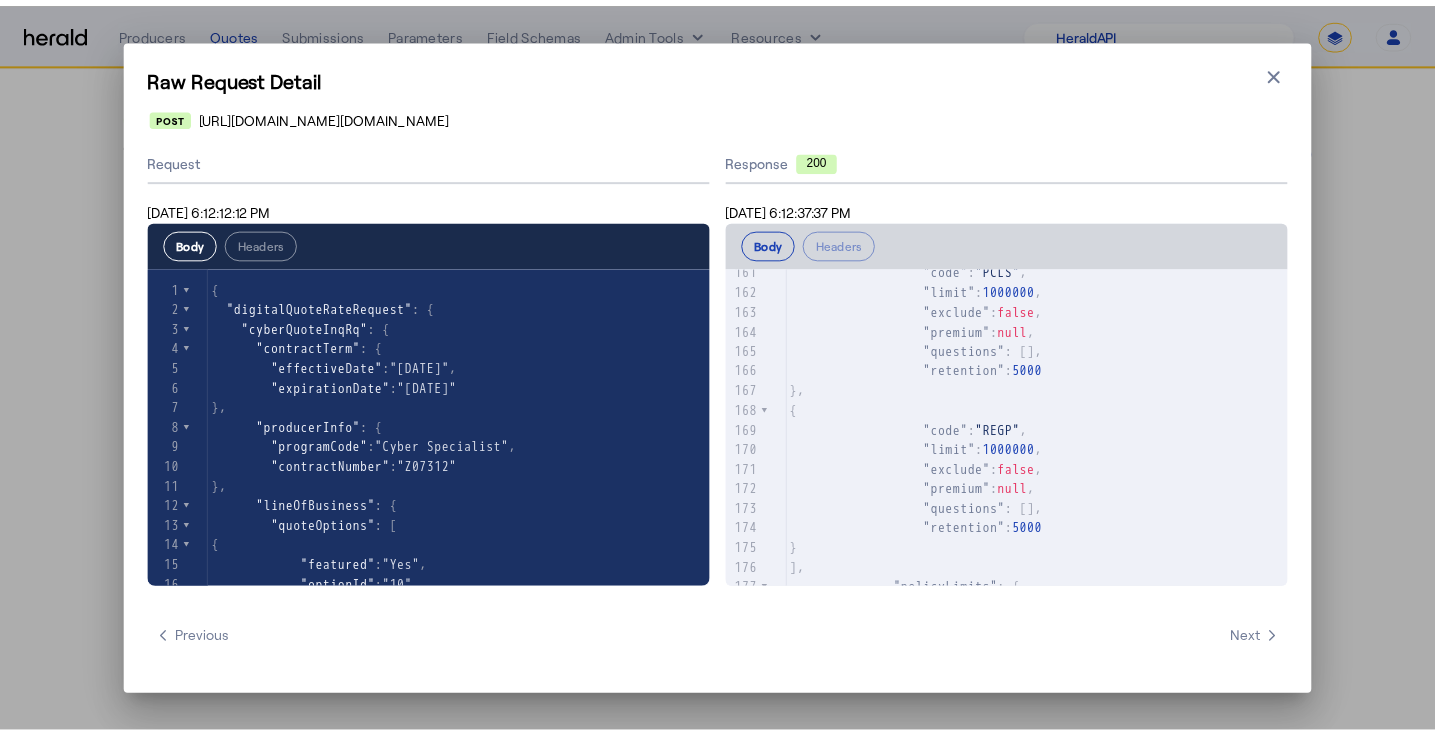 scroll, scrollTop: 2, scrollLeft: 0, axis: vertical 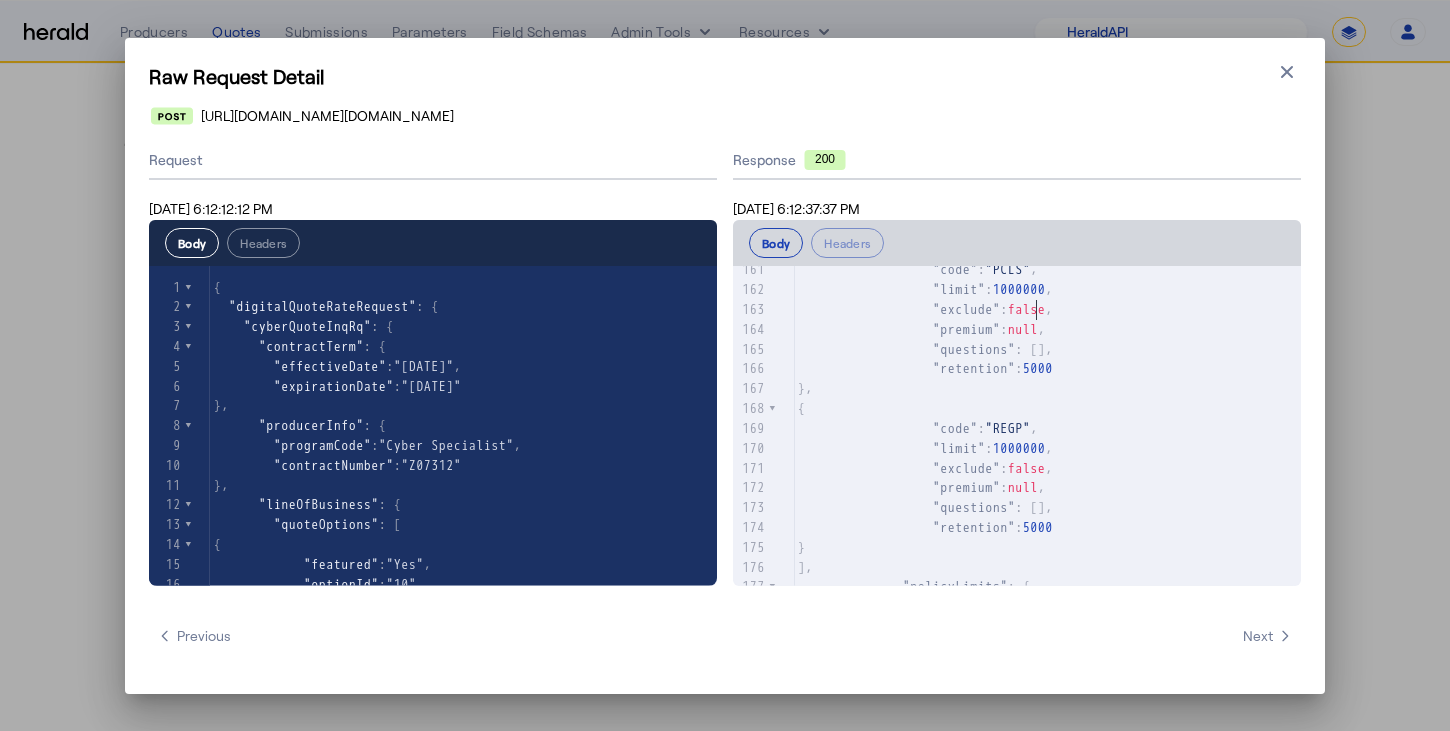 type on "**********" 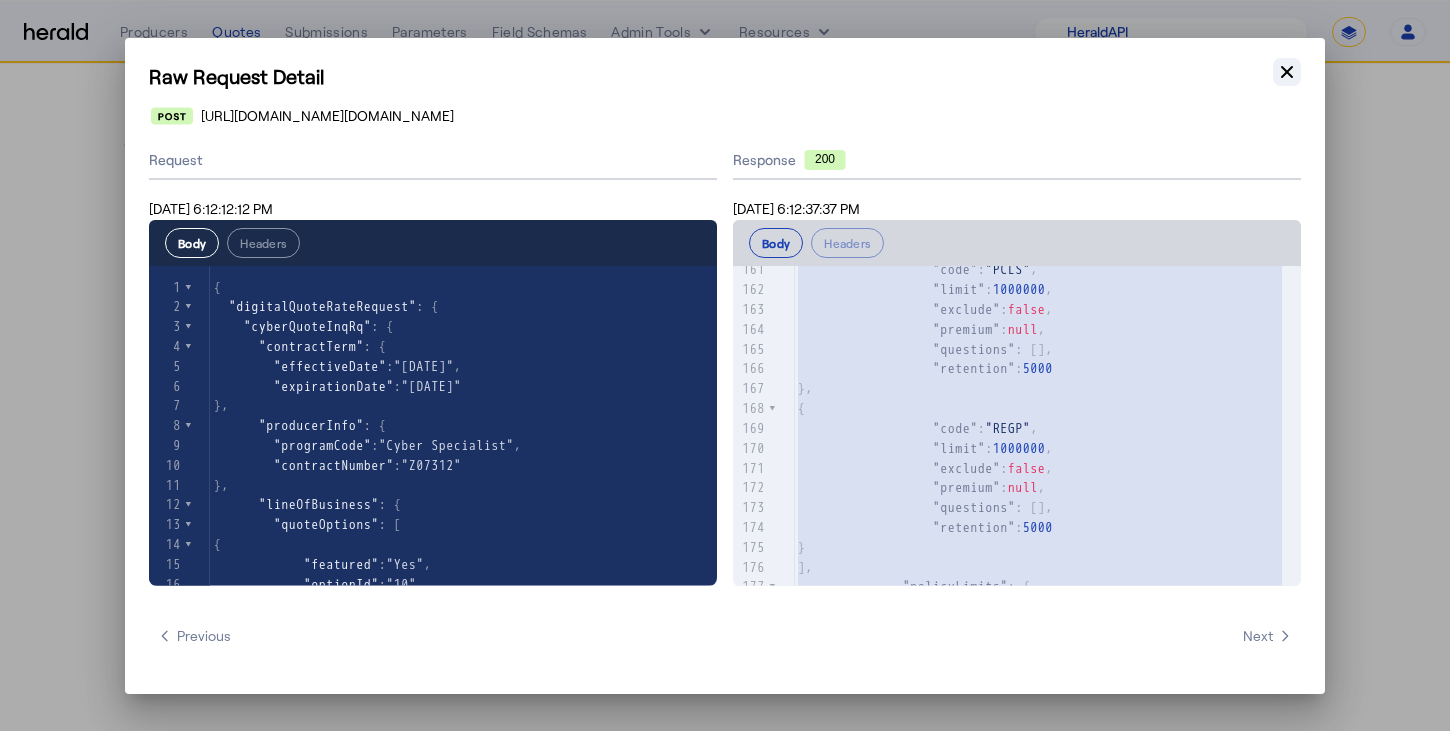 click 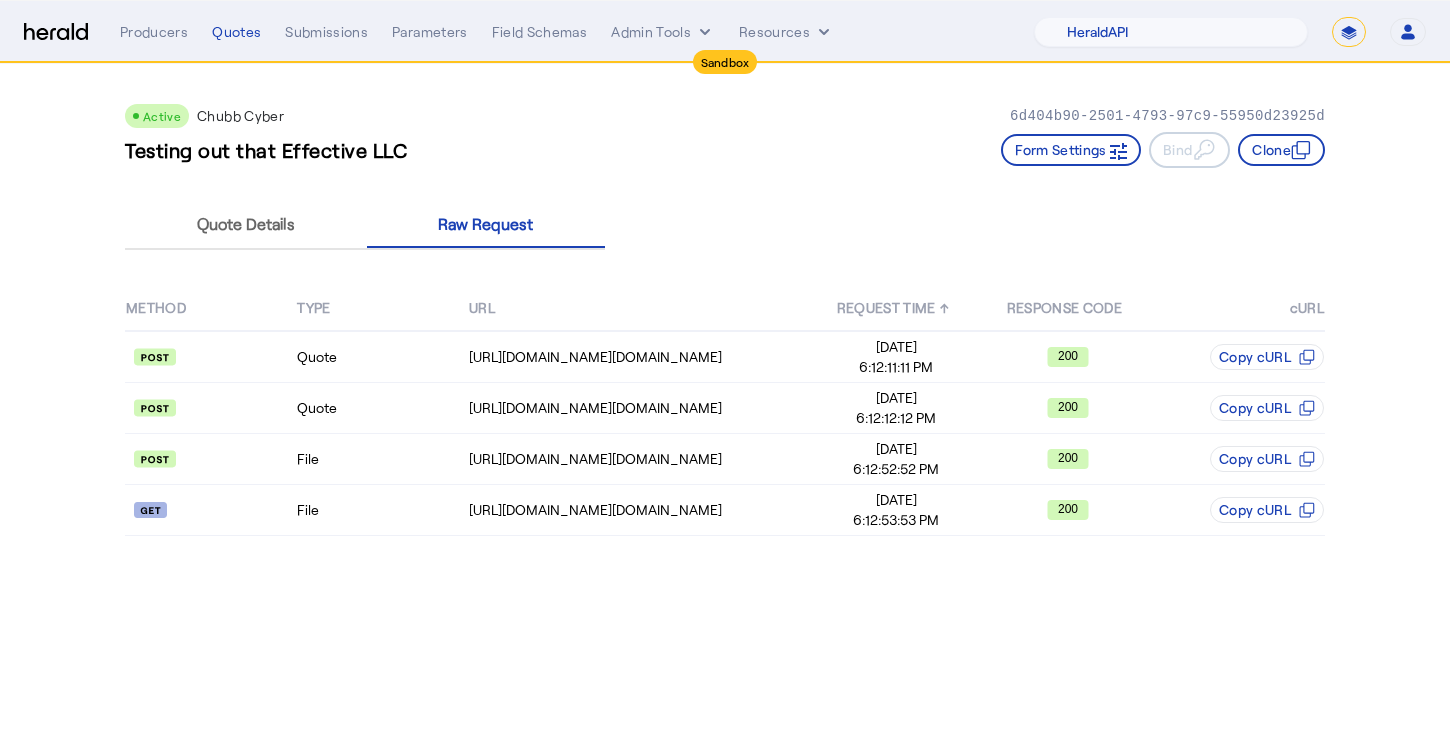 click on "Active  Chubb Cyber   6d404b90-2501-4793-97c9-55950d23925d   Testing out that Effective LLC   Form Settings     Bind     Clone    Quote Details Raw Request METHOD TYPE URL  REQUEST TIME  ↑  RESPONSE CODE  cURL  Quote  https://nauat.chubbdigital.com/enterprise.operations.authorization Jun 30, 2025 6:12:11:11 PM  200   Copy cURL
Quote  https://nauat.chubbdigital.com/sales.commercial/quotes Jun 30, 2025 6:12:12:12 PM  200   Copy cURL
File  https://nauat.chubbdigital.com/enterprise.operations.authorization Jun 30, 2025 6:12:52:52 PM  200   Copy cURL
File  https://nauat.chubbdigital.com/sales.commercial/quotedocument/735946 Jun 30, 2025 6:12:53:53 PM  200   Copy cURL" 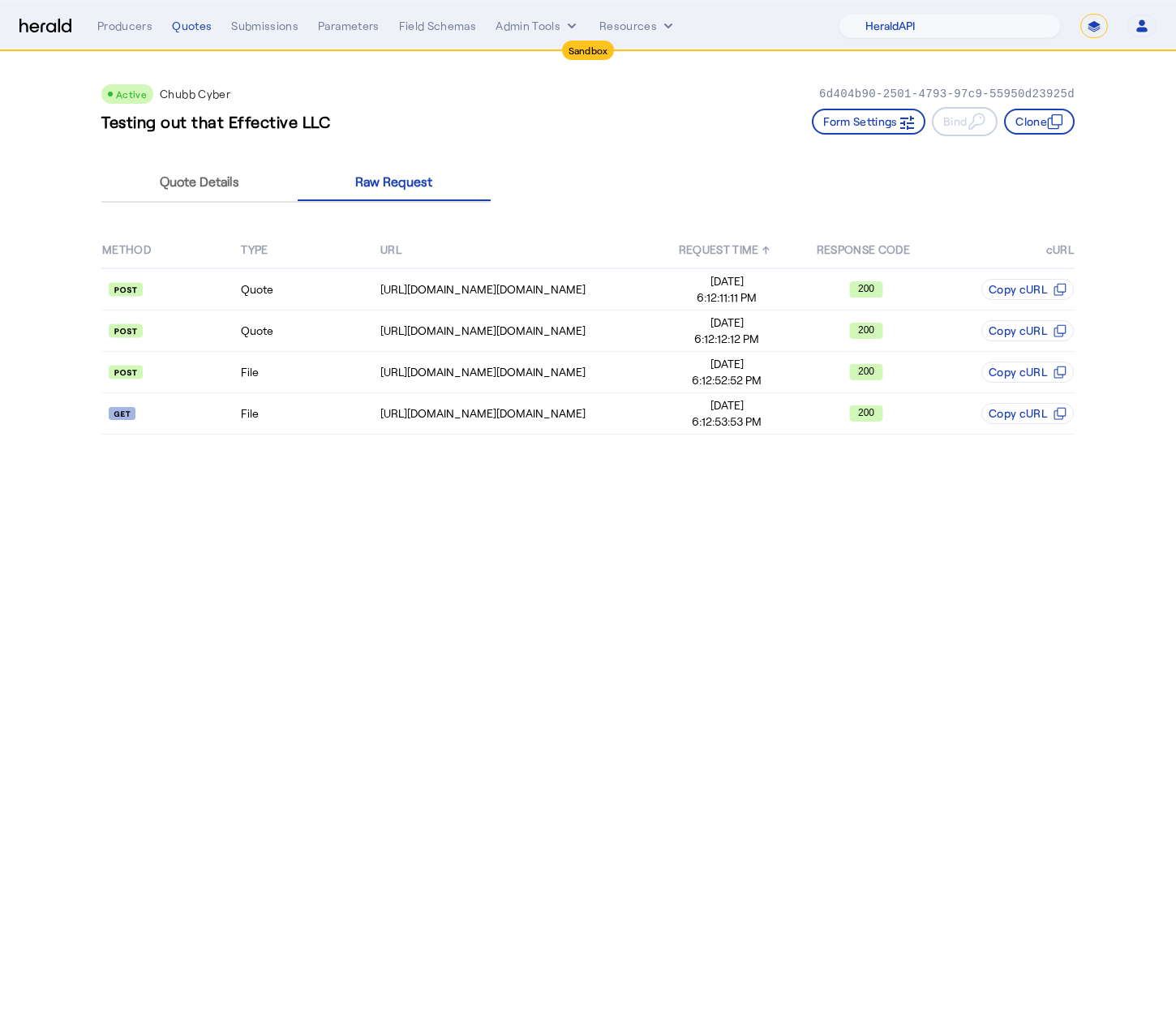 click on "Active  Chubb Cyber   6d404b90-2501-4793-97c9-55950d23925d   Testing out that Effective LLC   Form Settings     Bind     Clone" 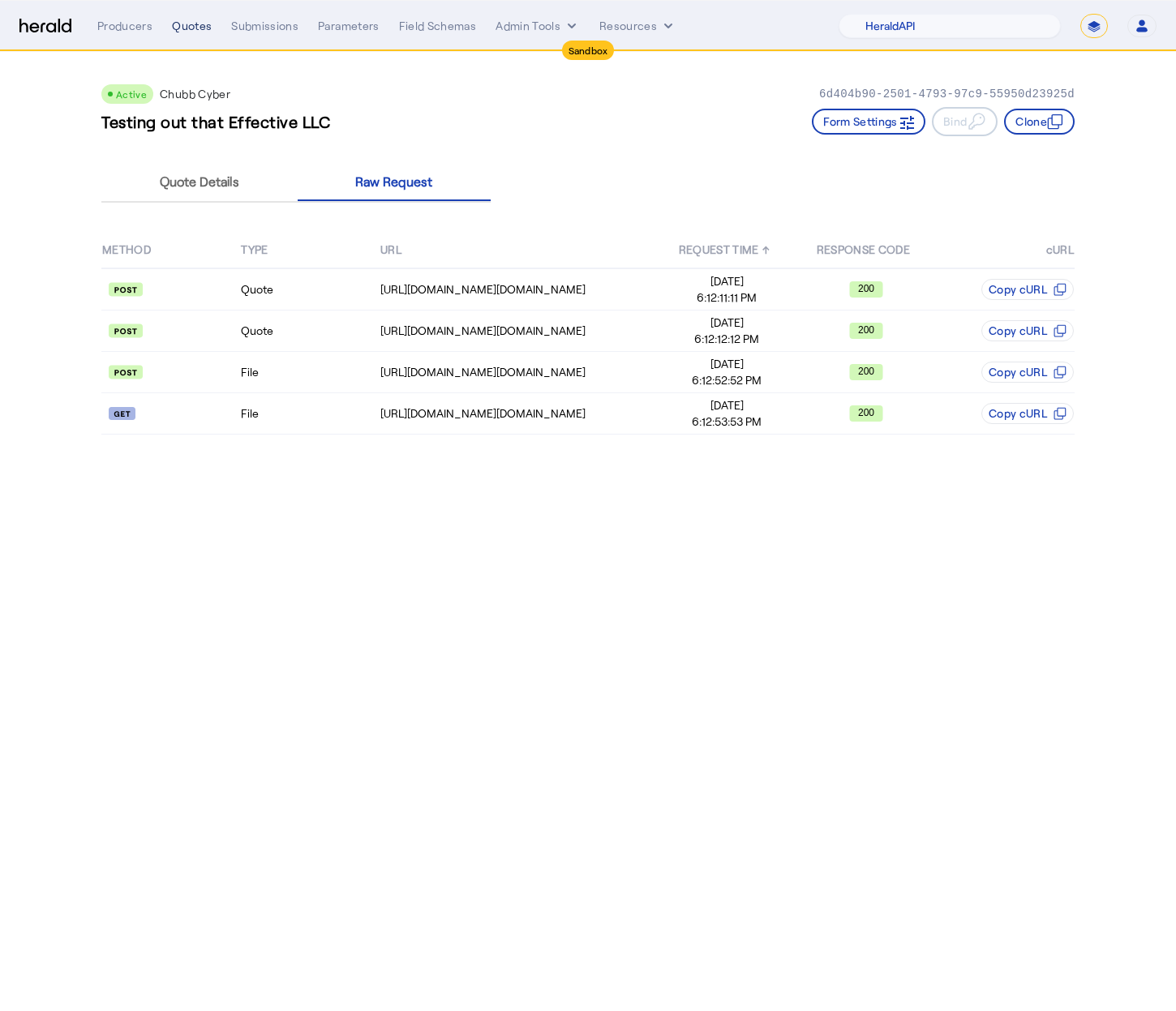 click on "Quotes" at bounding box center [191, 26] 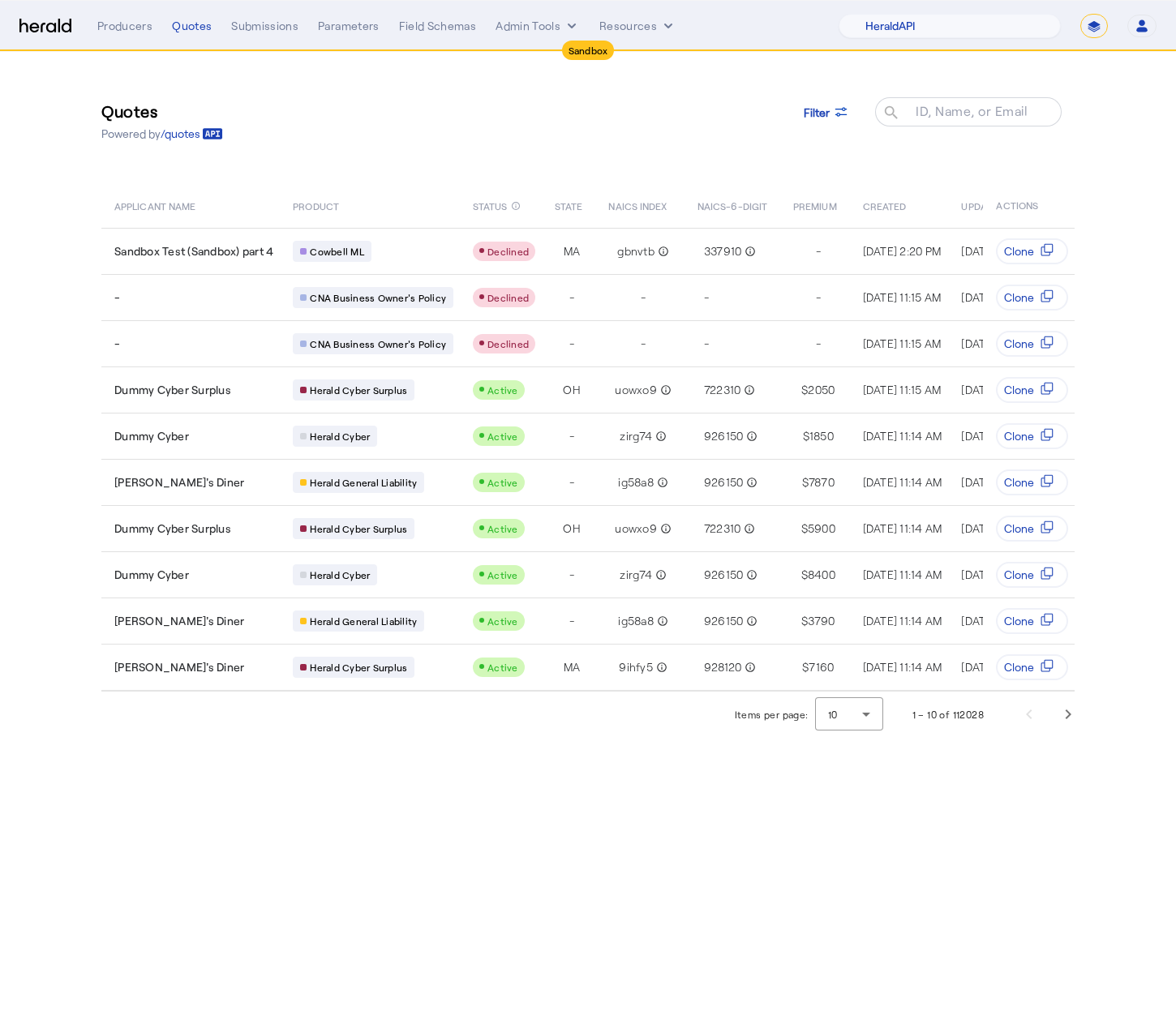 click on "Quotes  Powered by  /quotes
Filter
ID, Name, or Email search" 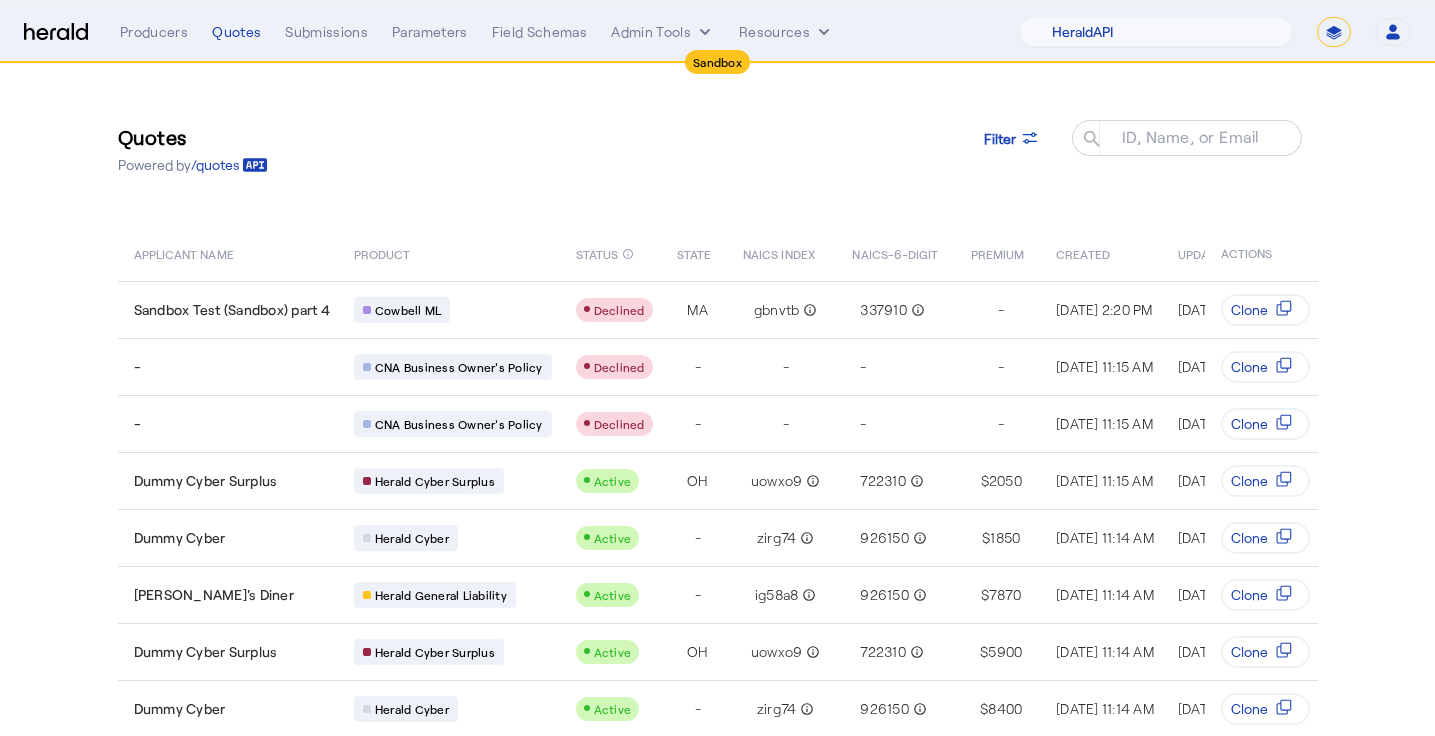 click on "Quotes  Powered by  /quotes
Filter
ID, Name, or Email search" 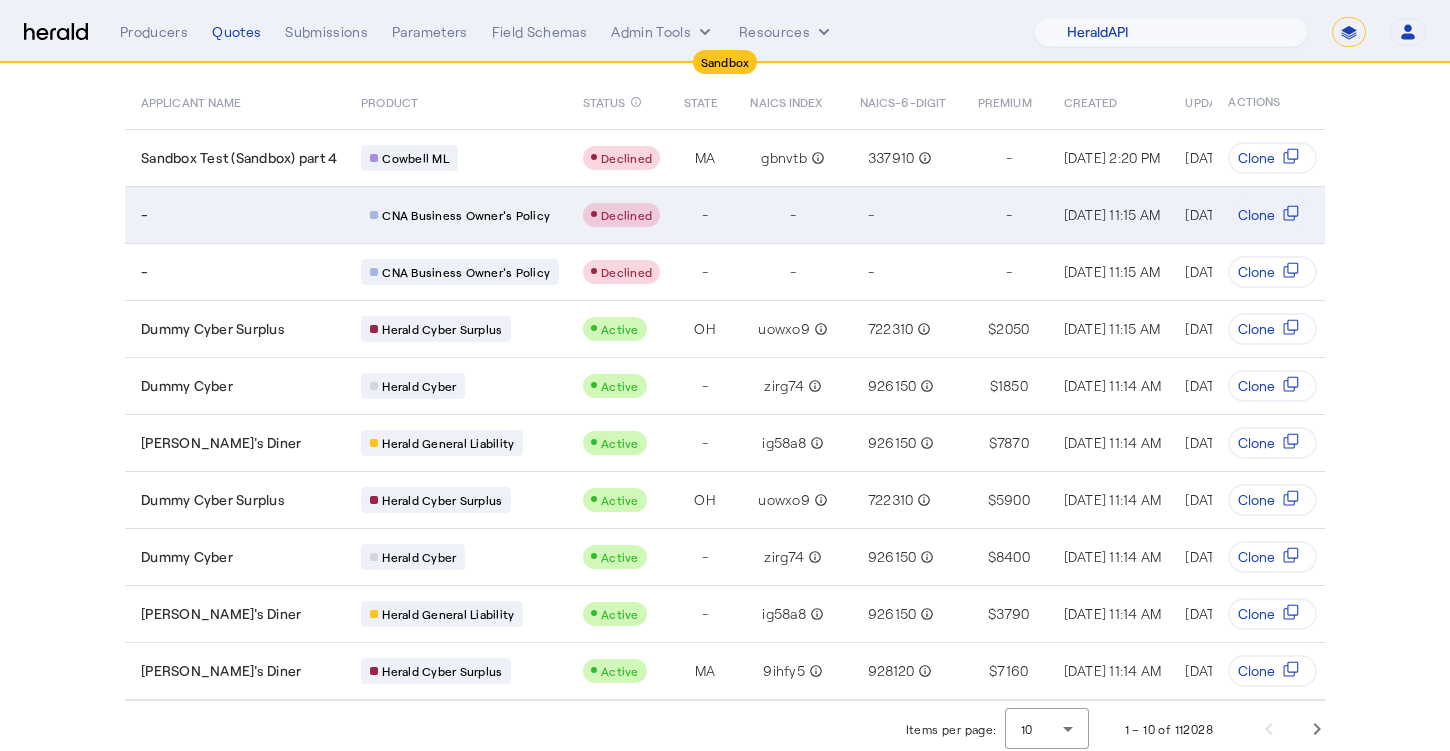 scroll, scrollTop: 158, scrollLeft: 0, axis: vertical 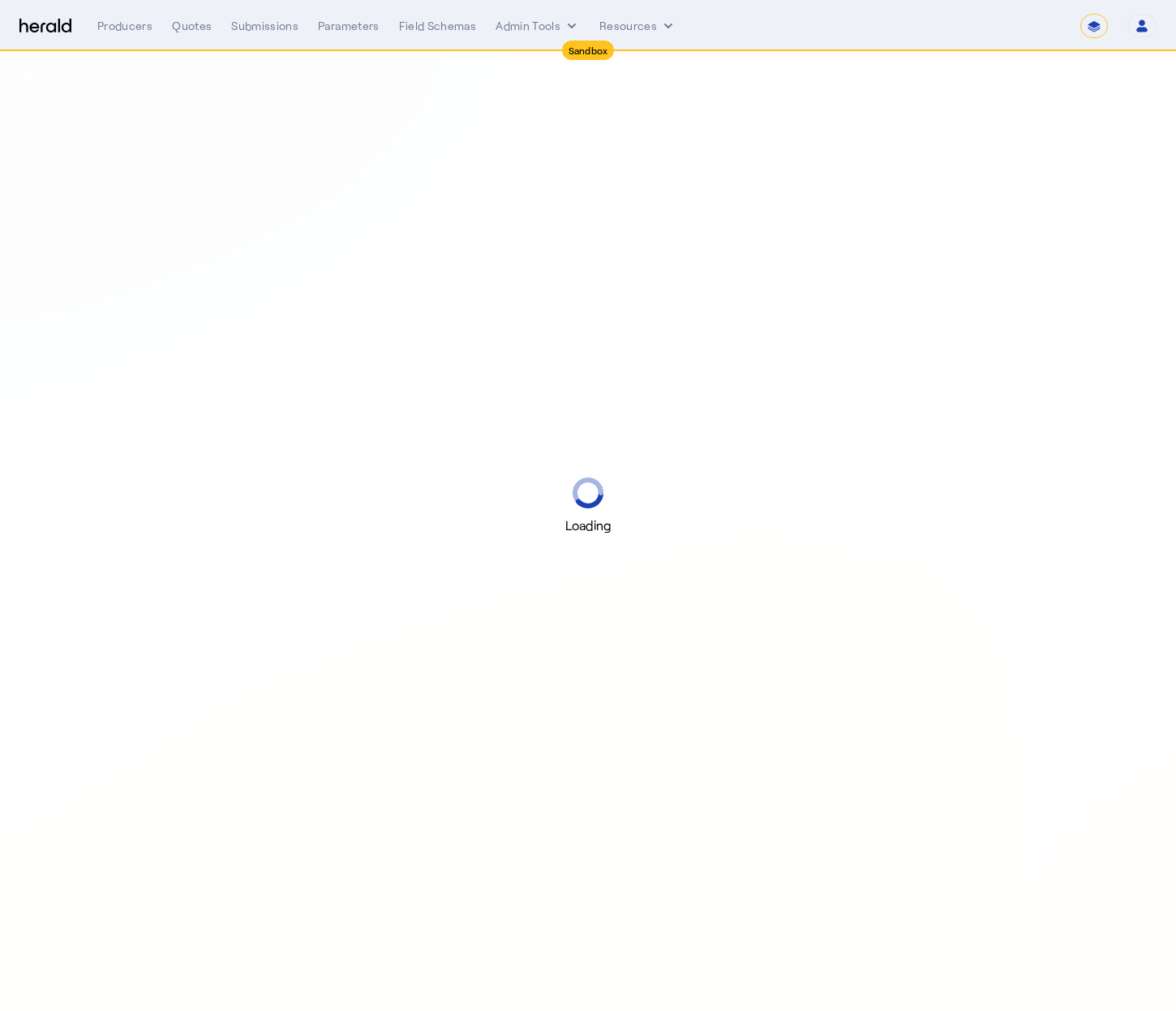select on "*******" 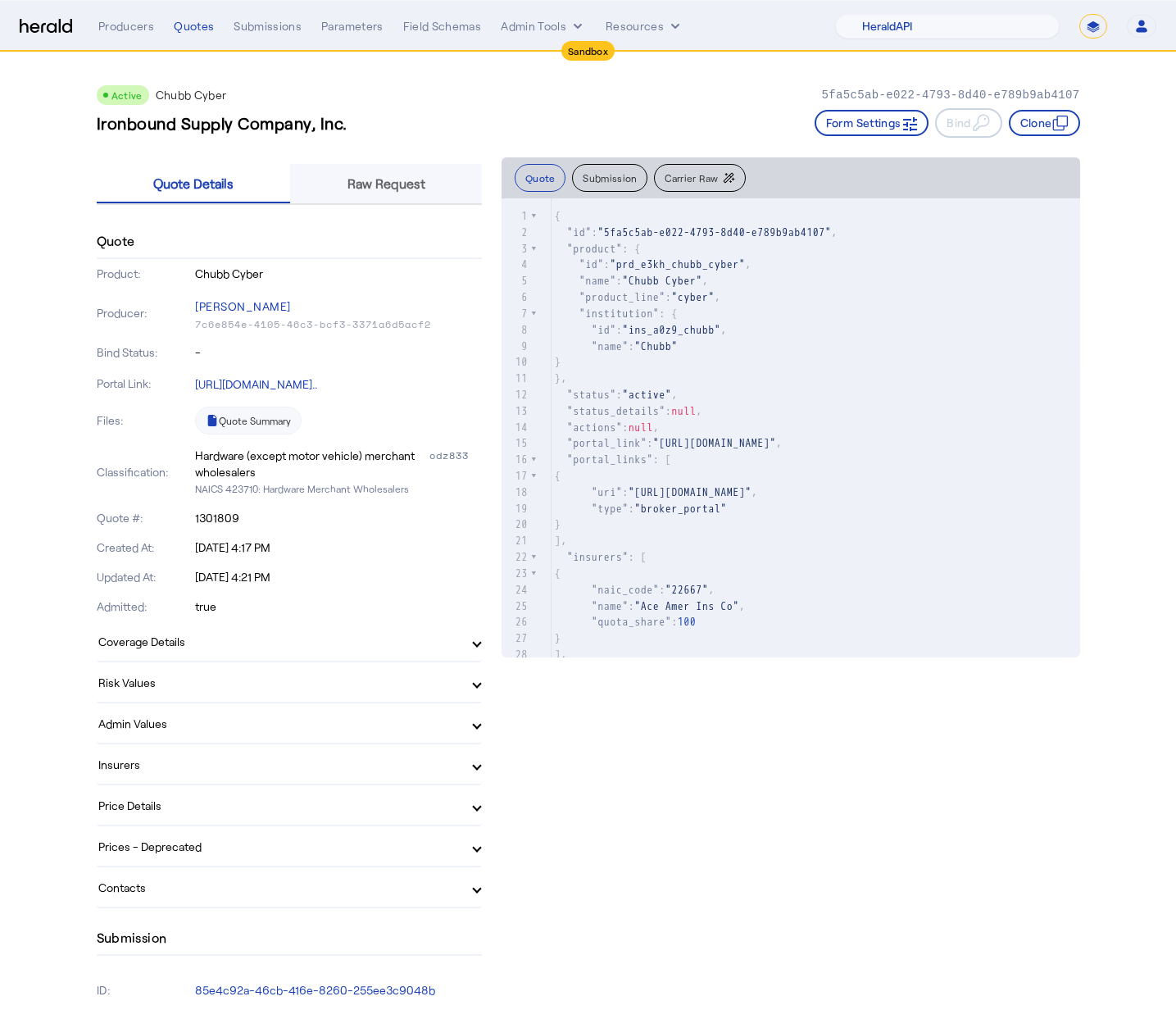 click on "Raw Request" at bounding box center (386, 184) 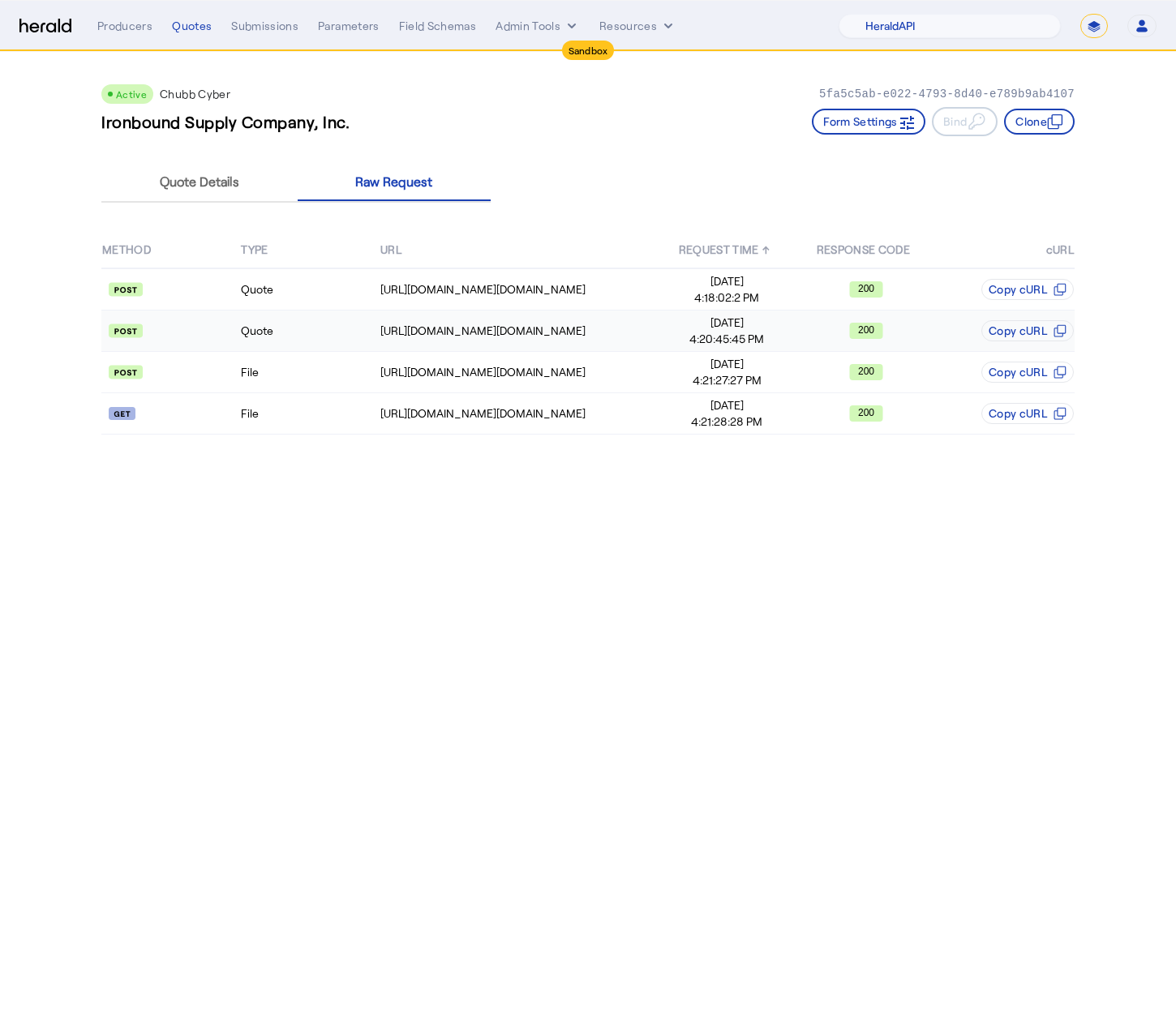 click on "Quote" 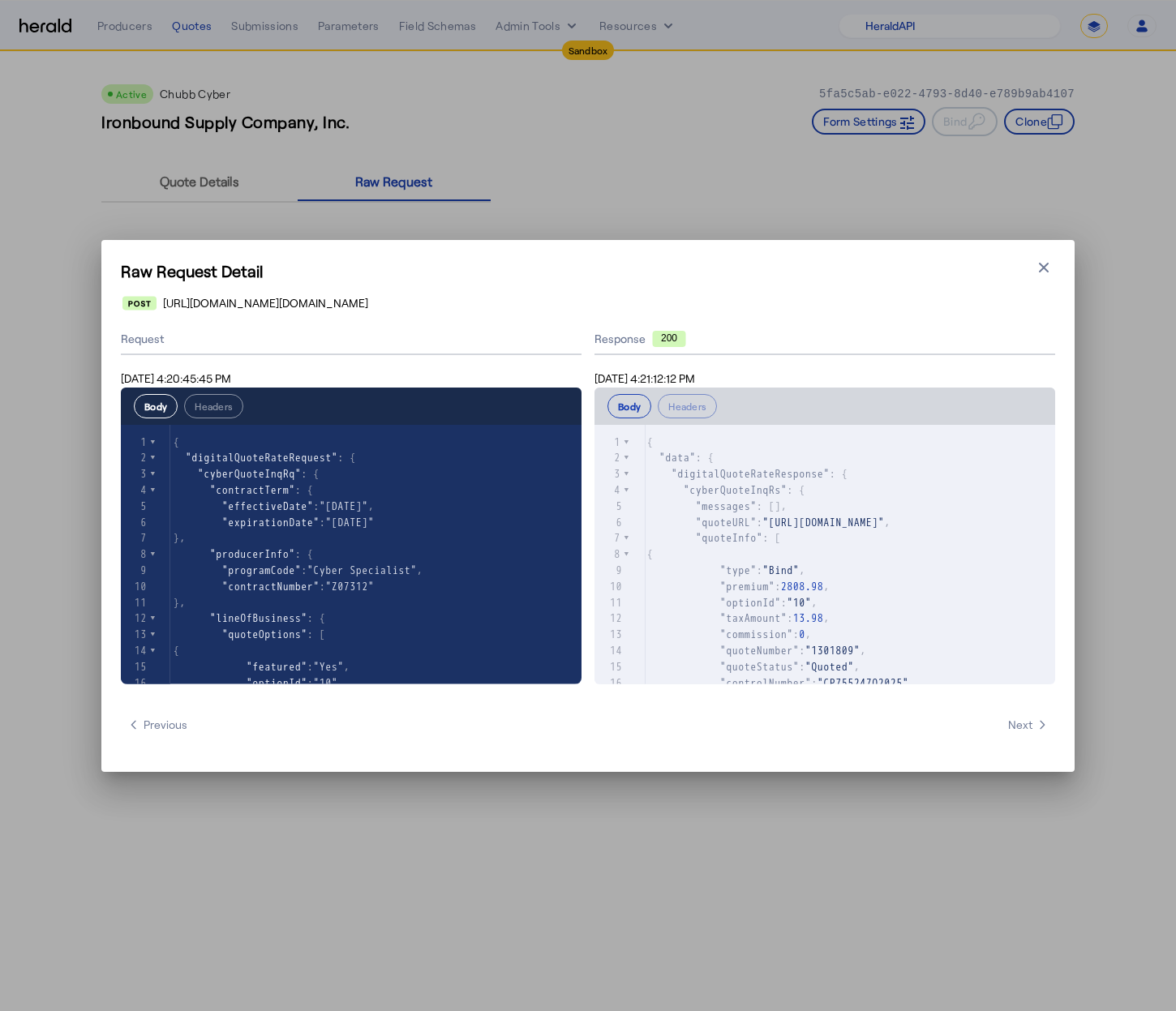 scroll, scrollTop: 370, scrollLeft: 0, axis: vertical 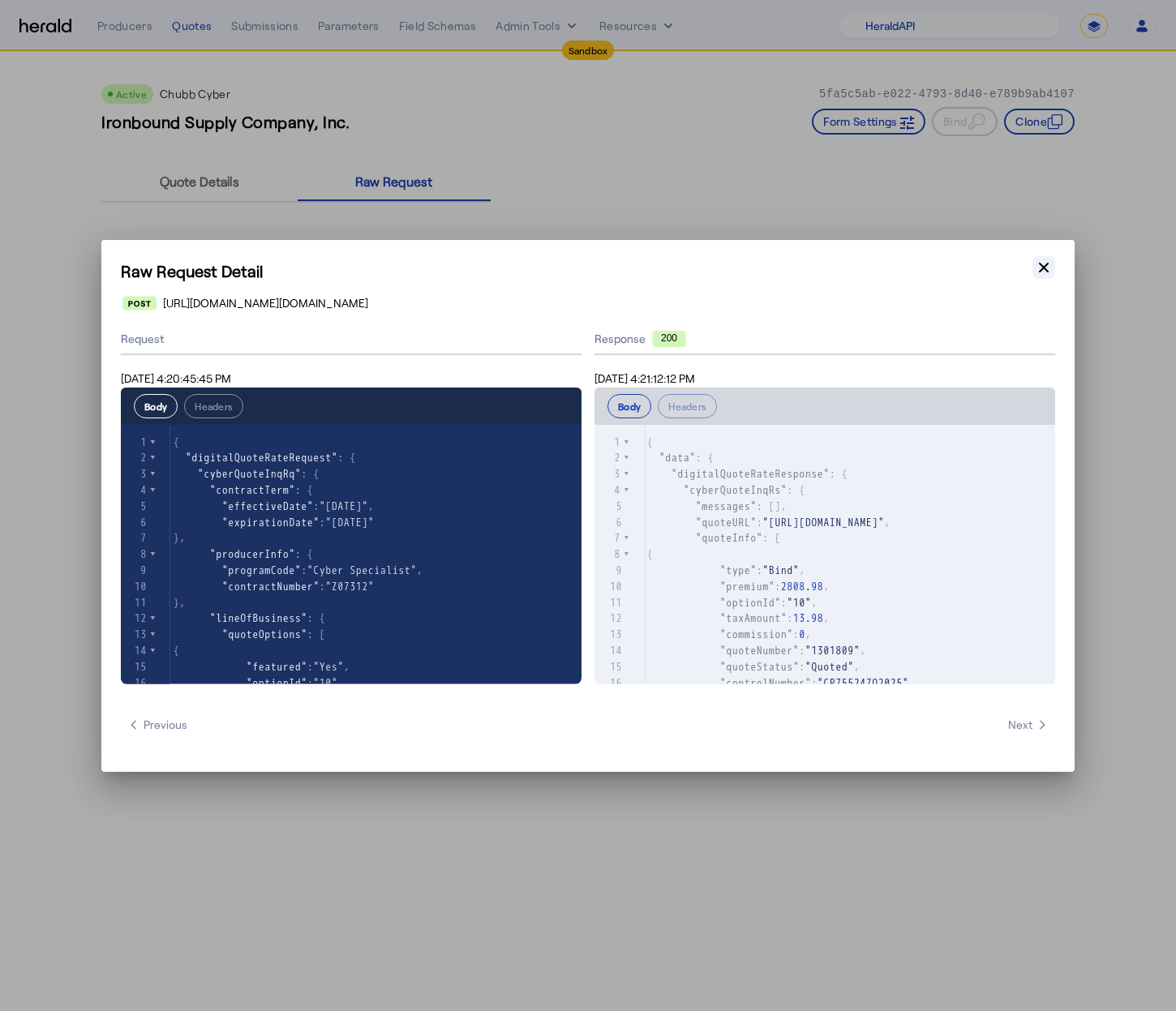 click 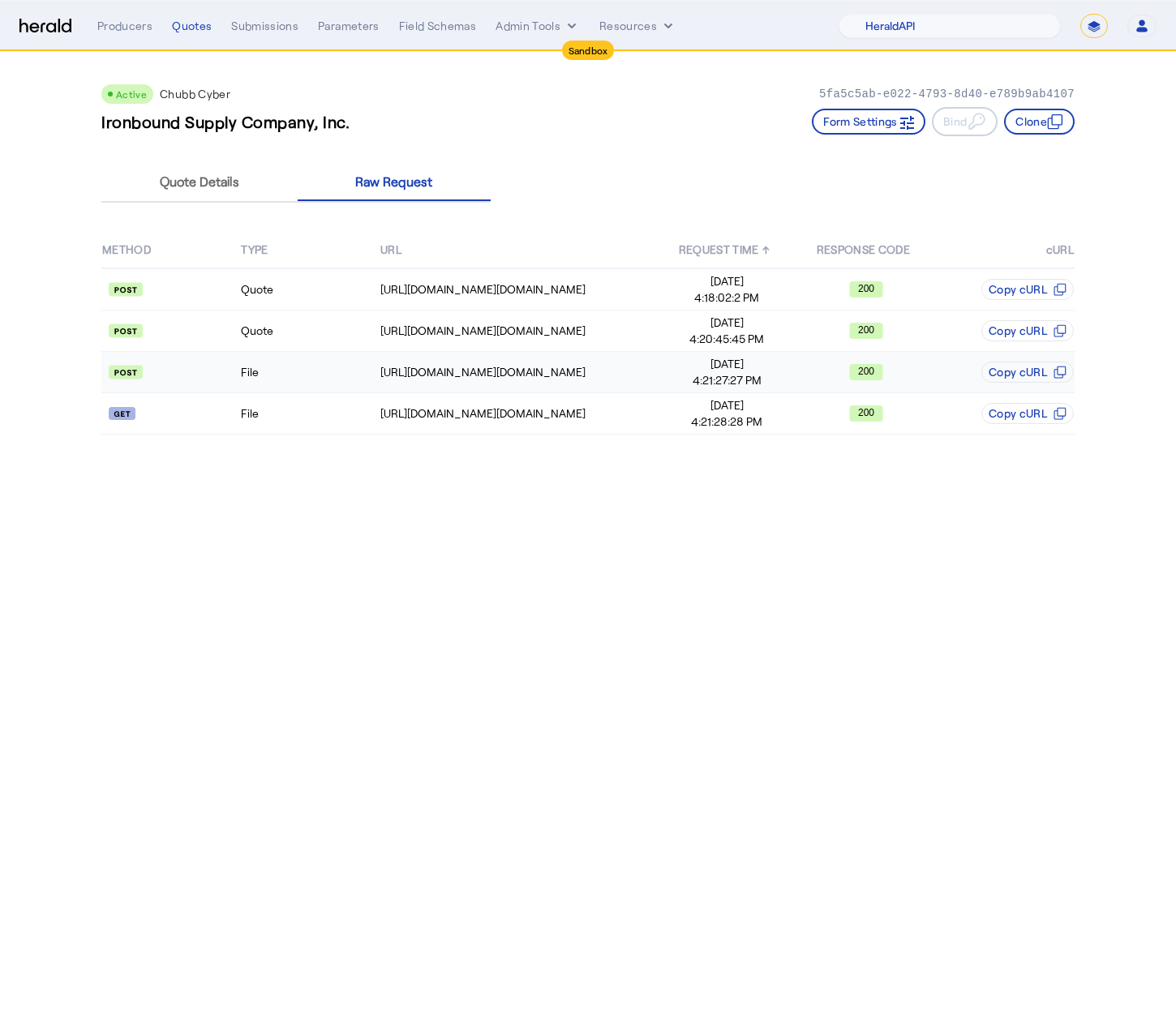 click on "File" 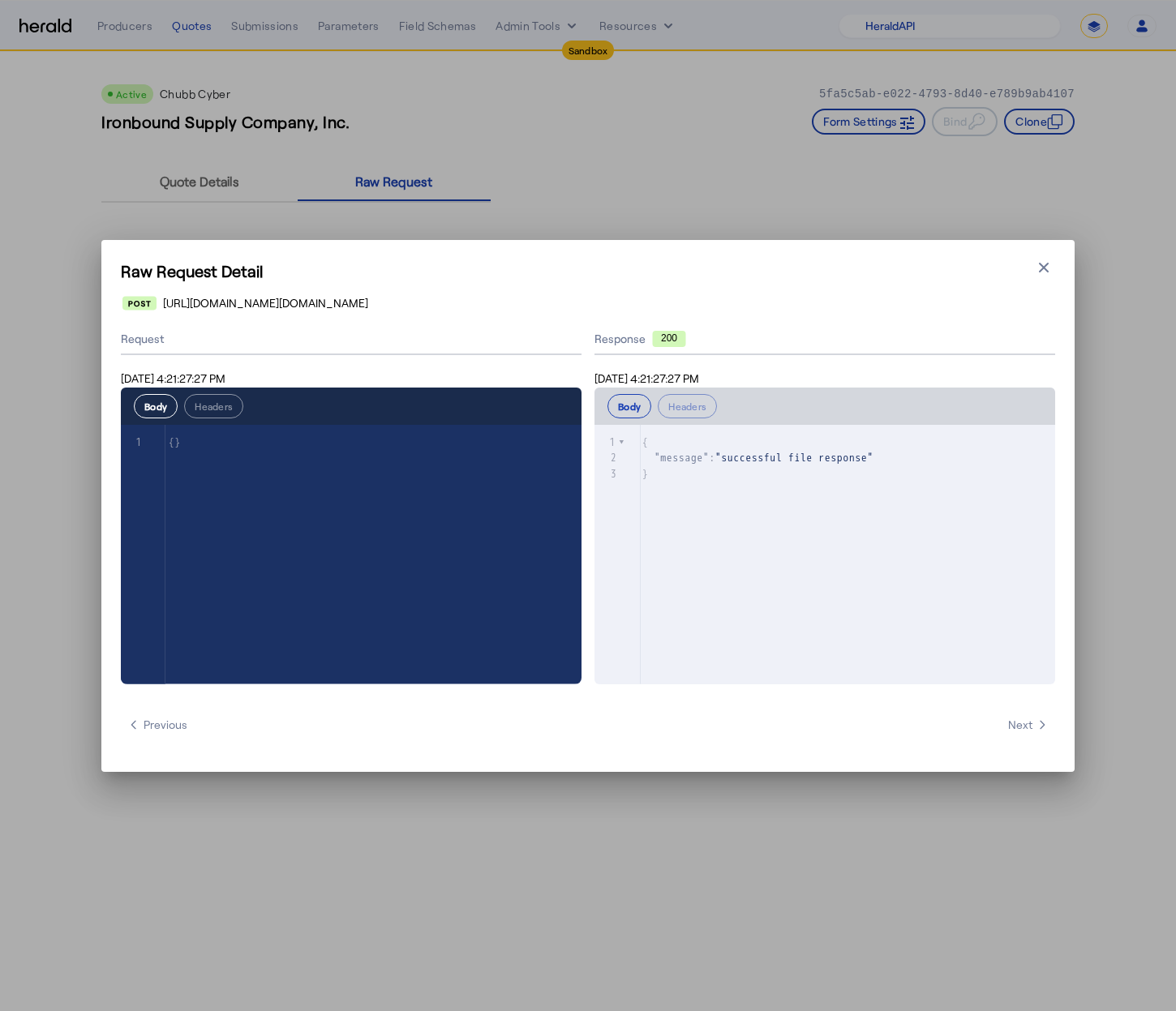 click on "Raw Request Detail Close modal [URL][DOMAIN_NAME][DOMAIN_NAME]  Request  [DATE] 4:21:27:27 PM  Body   Headers       xxxxxxxxxx 1   1 {}  Response   200  [DATE] 4:21:27:27 PM  Body   Headers       xxxxxxxxxx 3   1 { 2    "message" :  "successful file response" 3 }  Previous   Next" at bounding box center [588, 506] 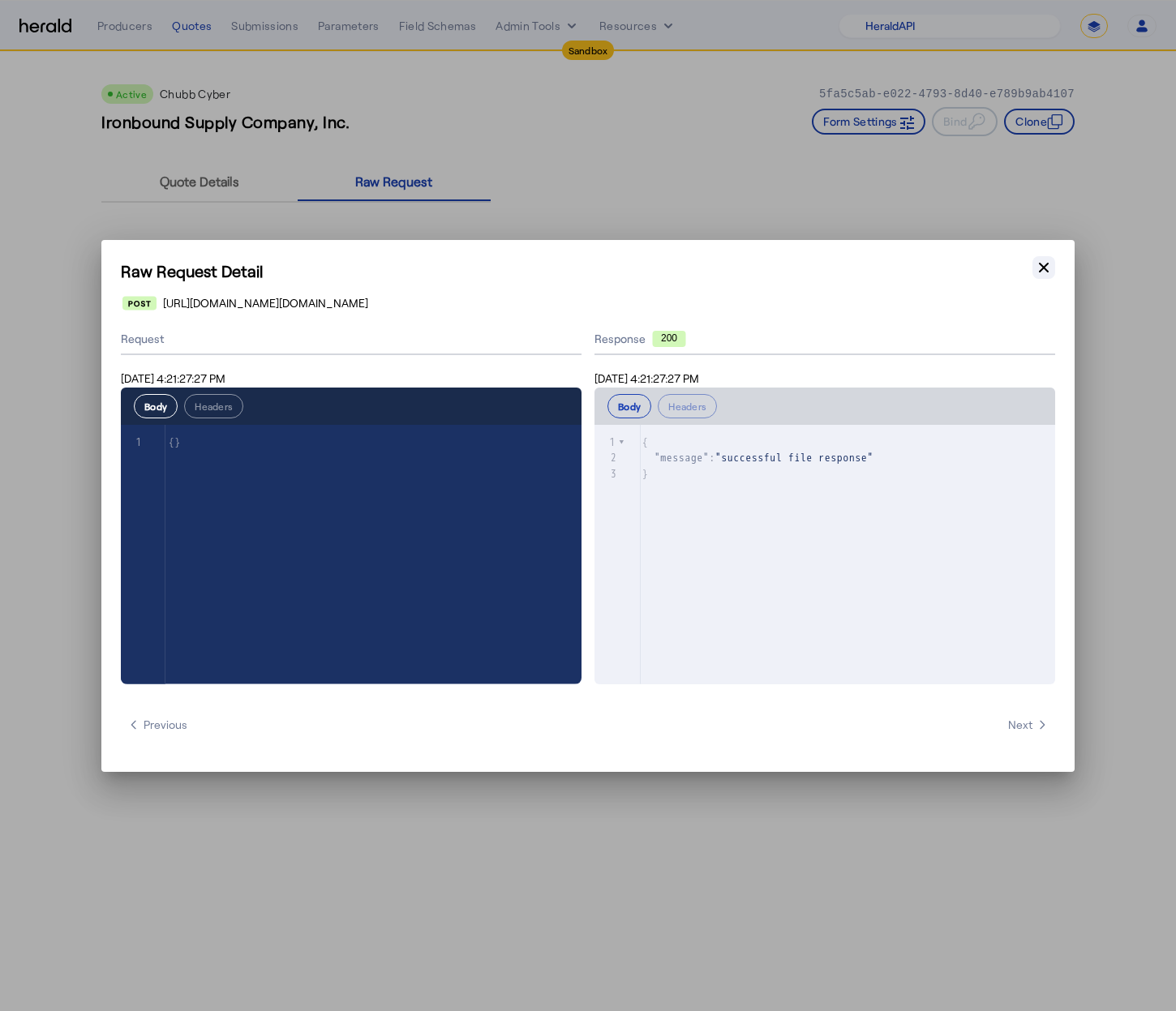 click on "Close modal" at bounding box center [1044, 268] 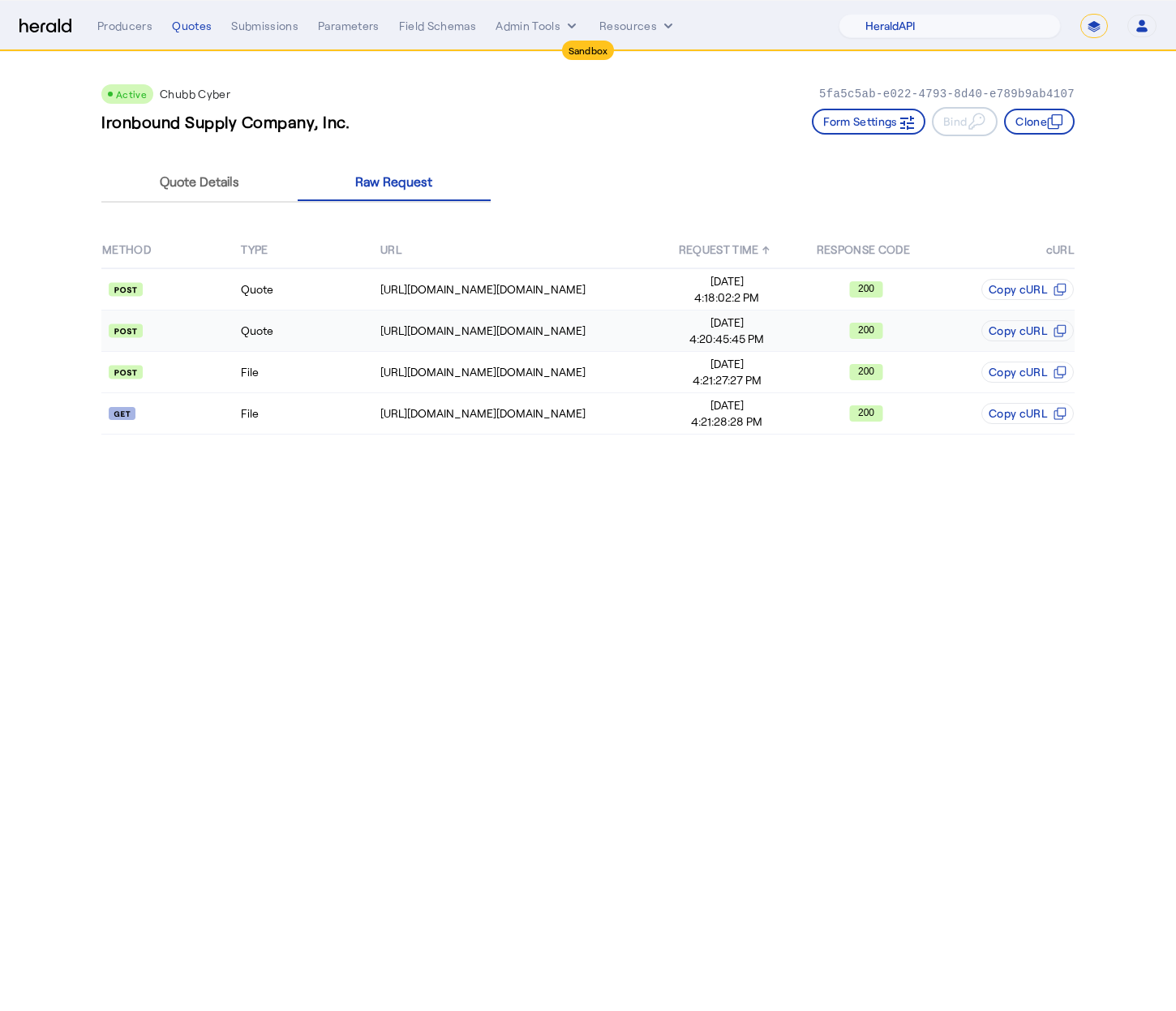 click on "Quote" 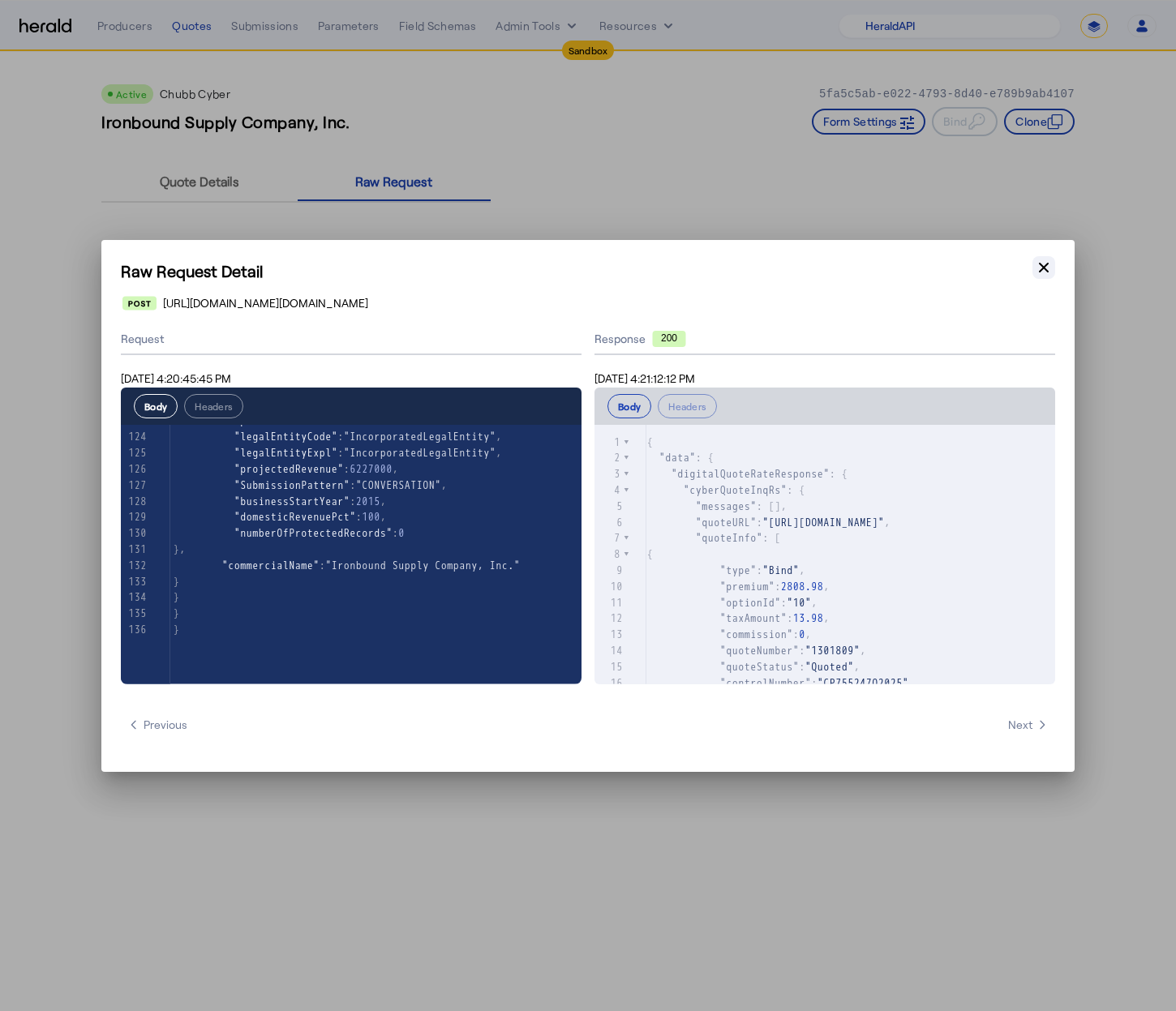 click 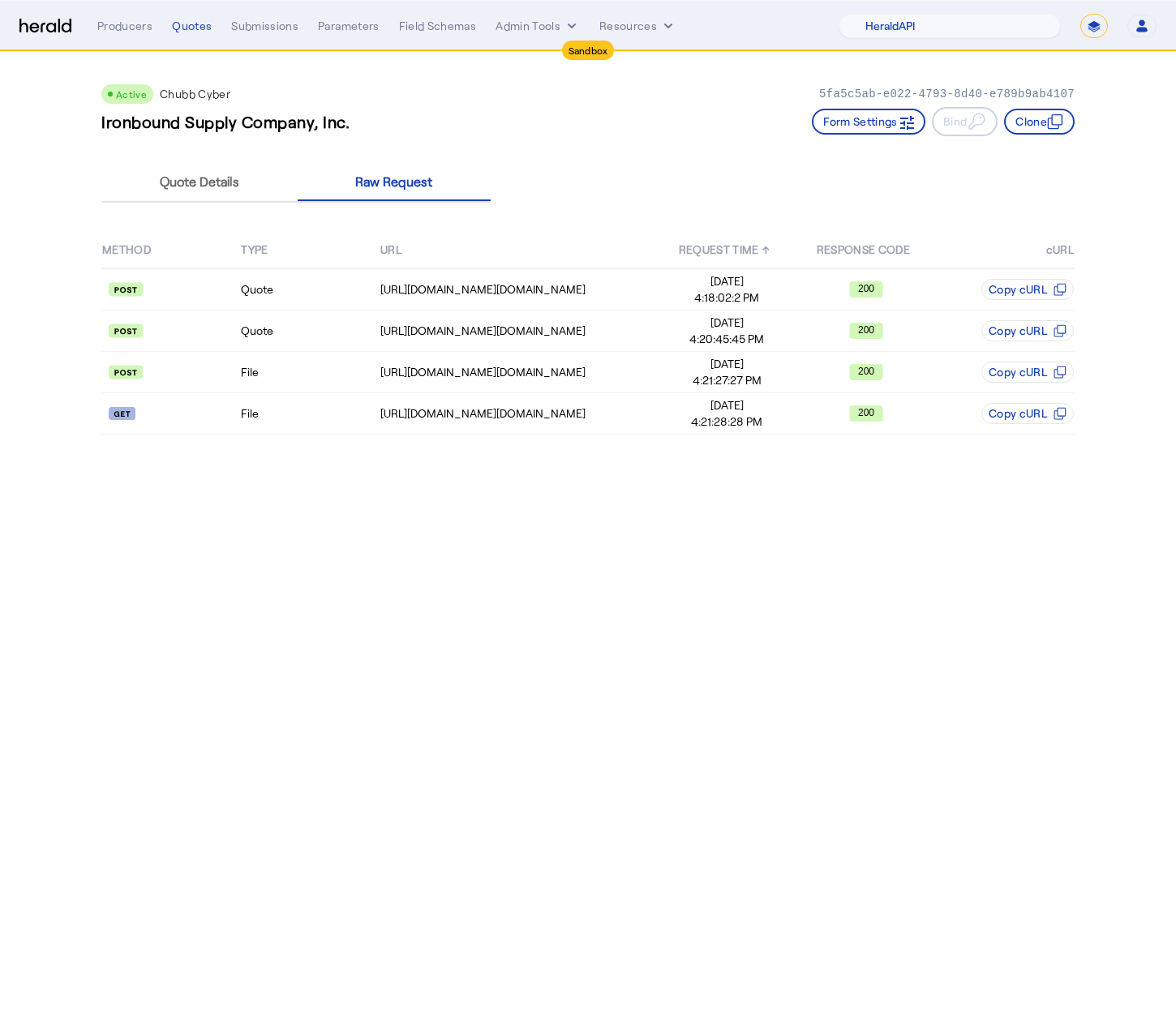 click on "Quote Details Raw Request" 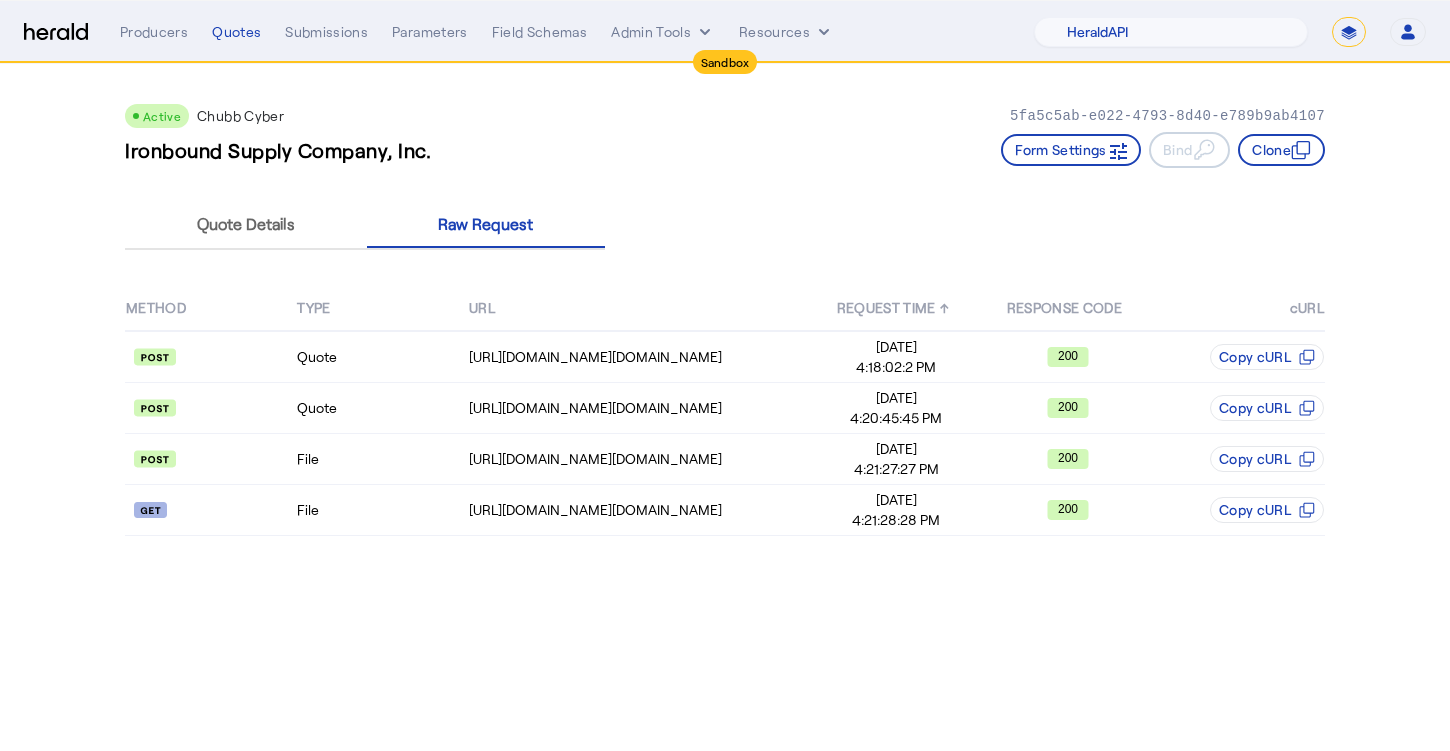 click on "Ironbound Supply Company, Inc.   Form Settings     Bind     Clone" 